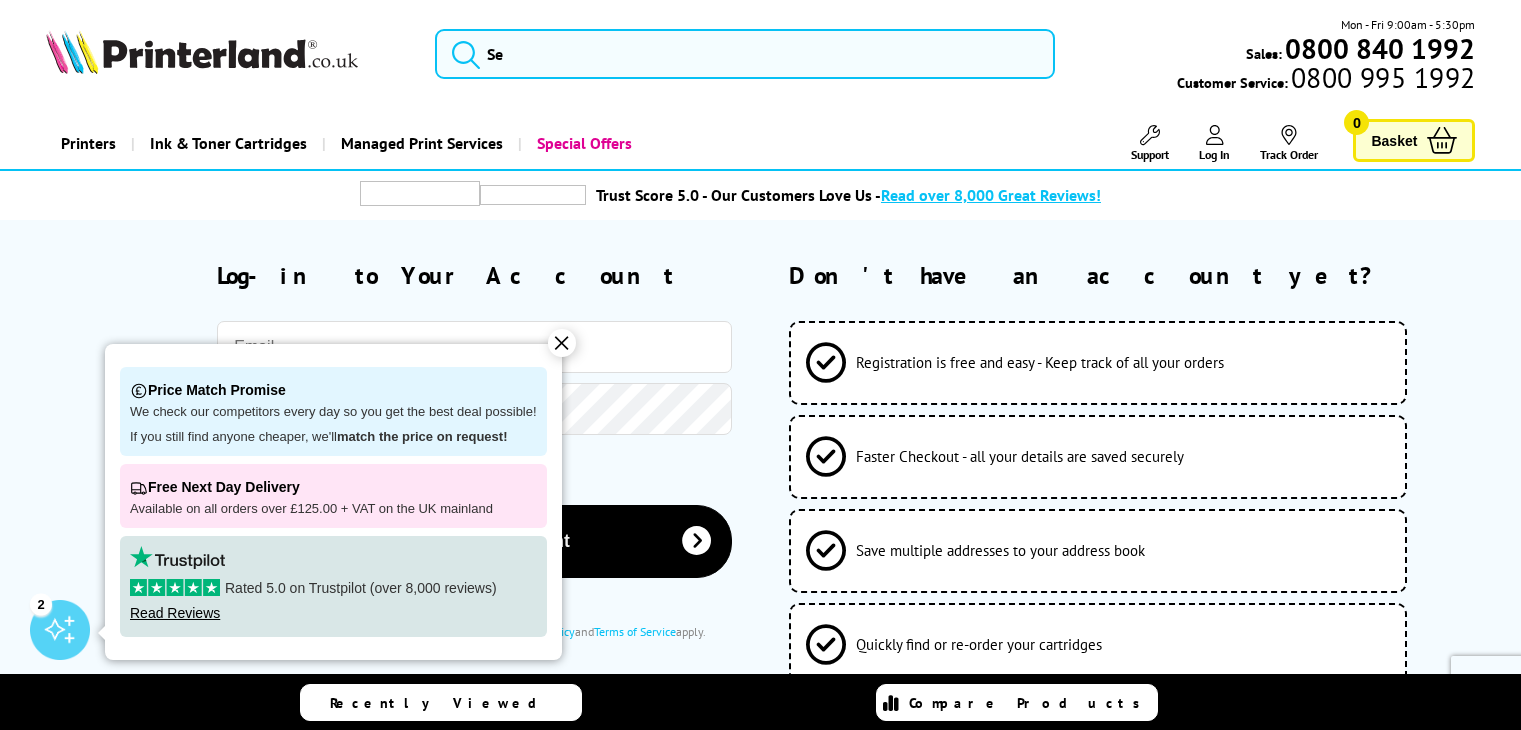 scroll, scrollTop: 0, scrollLeft: 0, axis: both 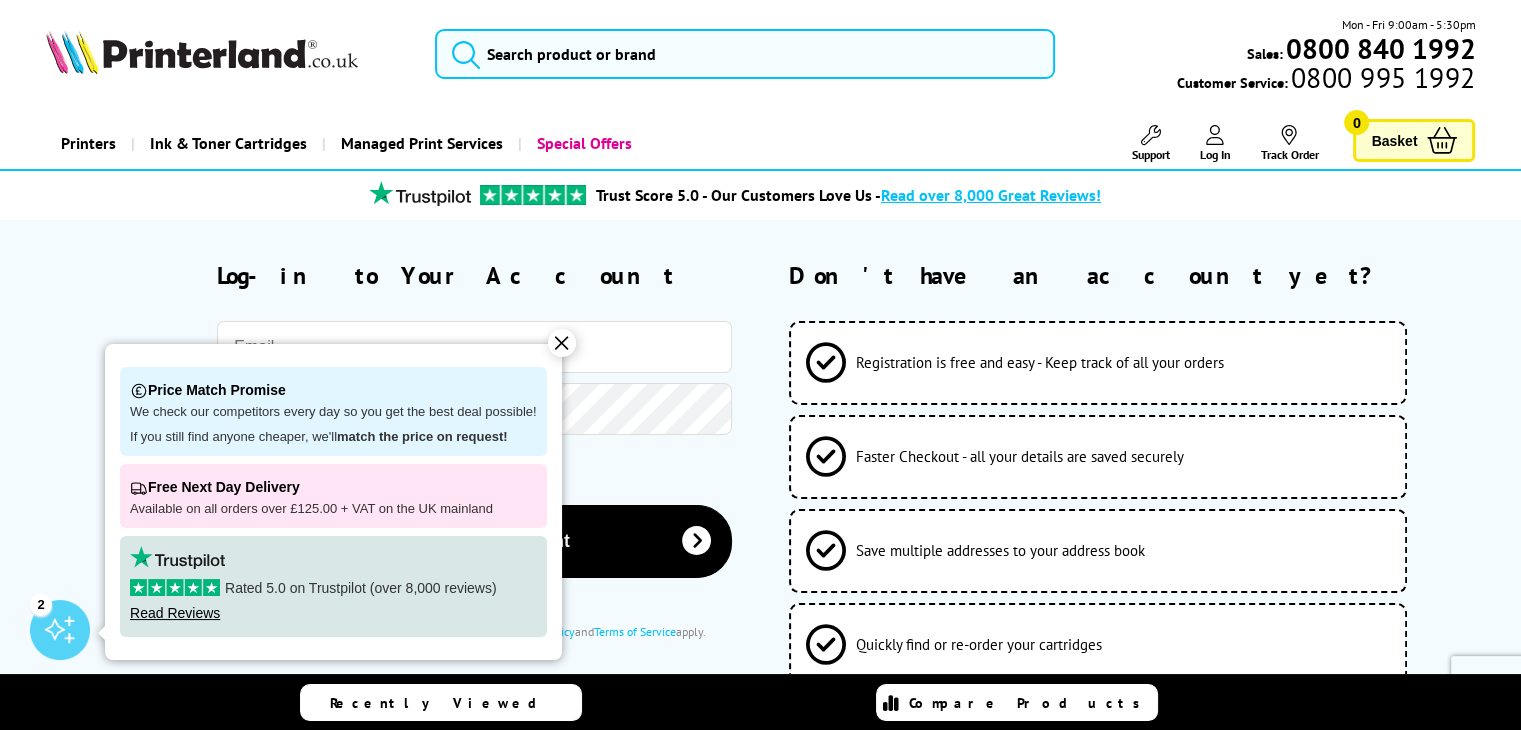 type on "[EMAIL]" 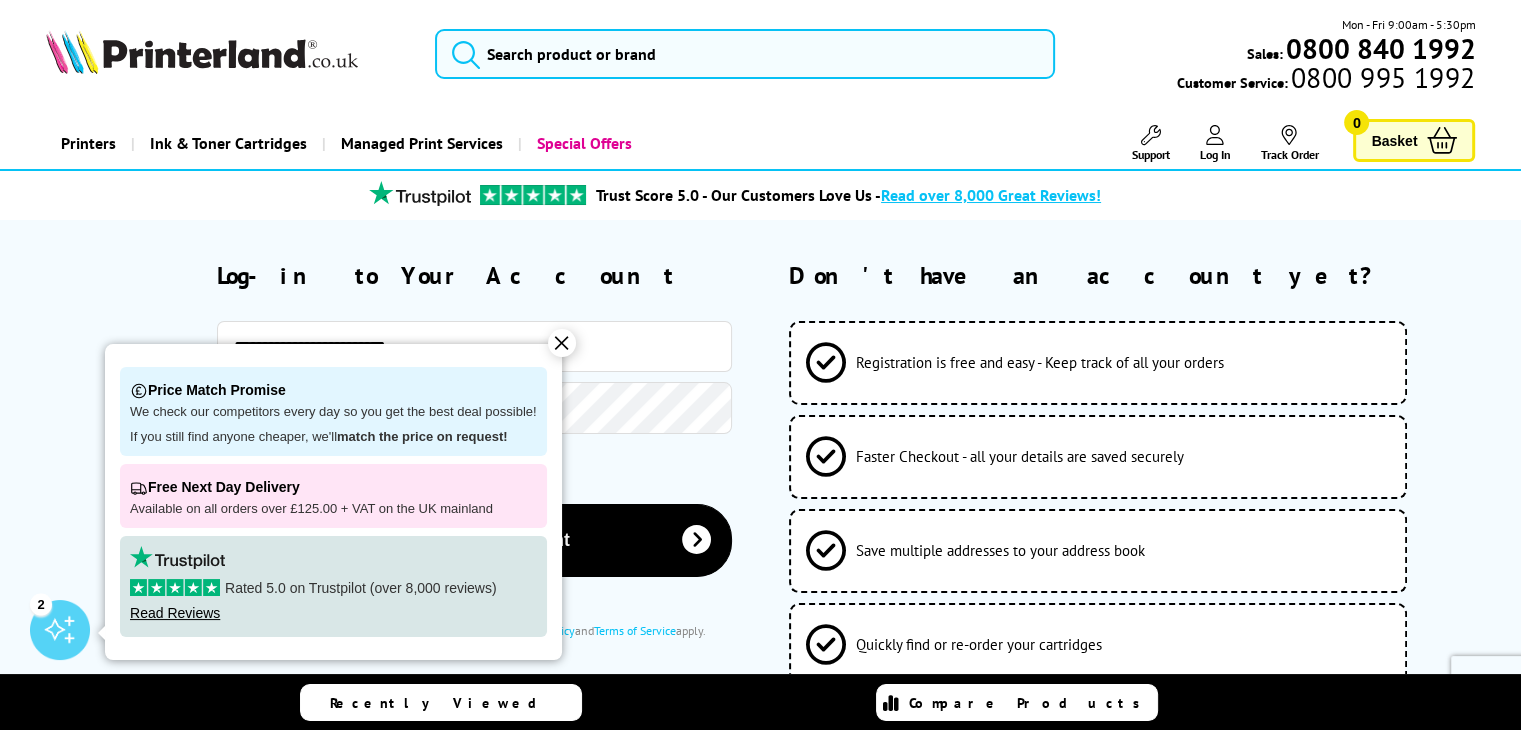 click on "✕" at bounding box center (562, 343) 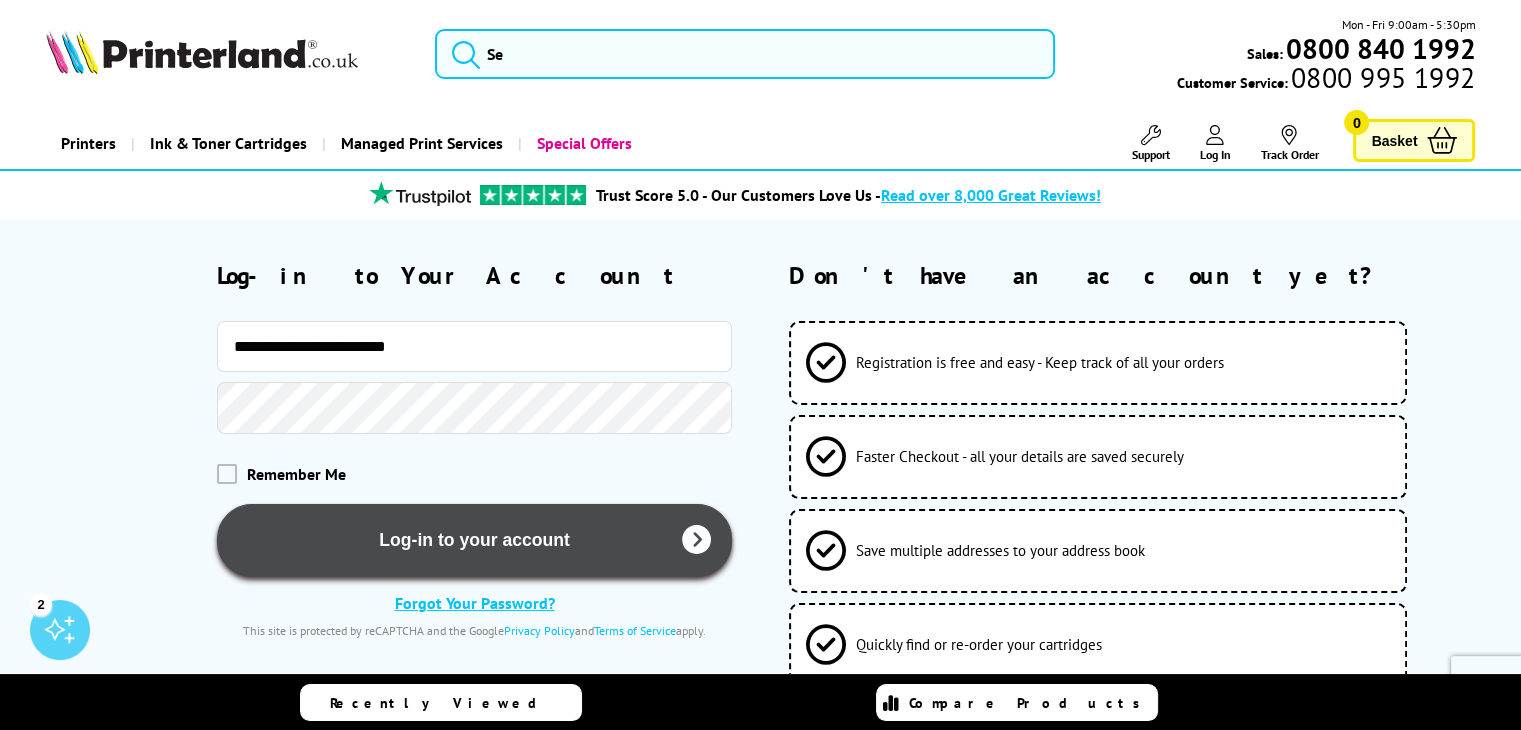 click on "Log-in to your account" at bounding box center [474, 540] 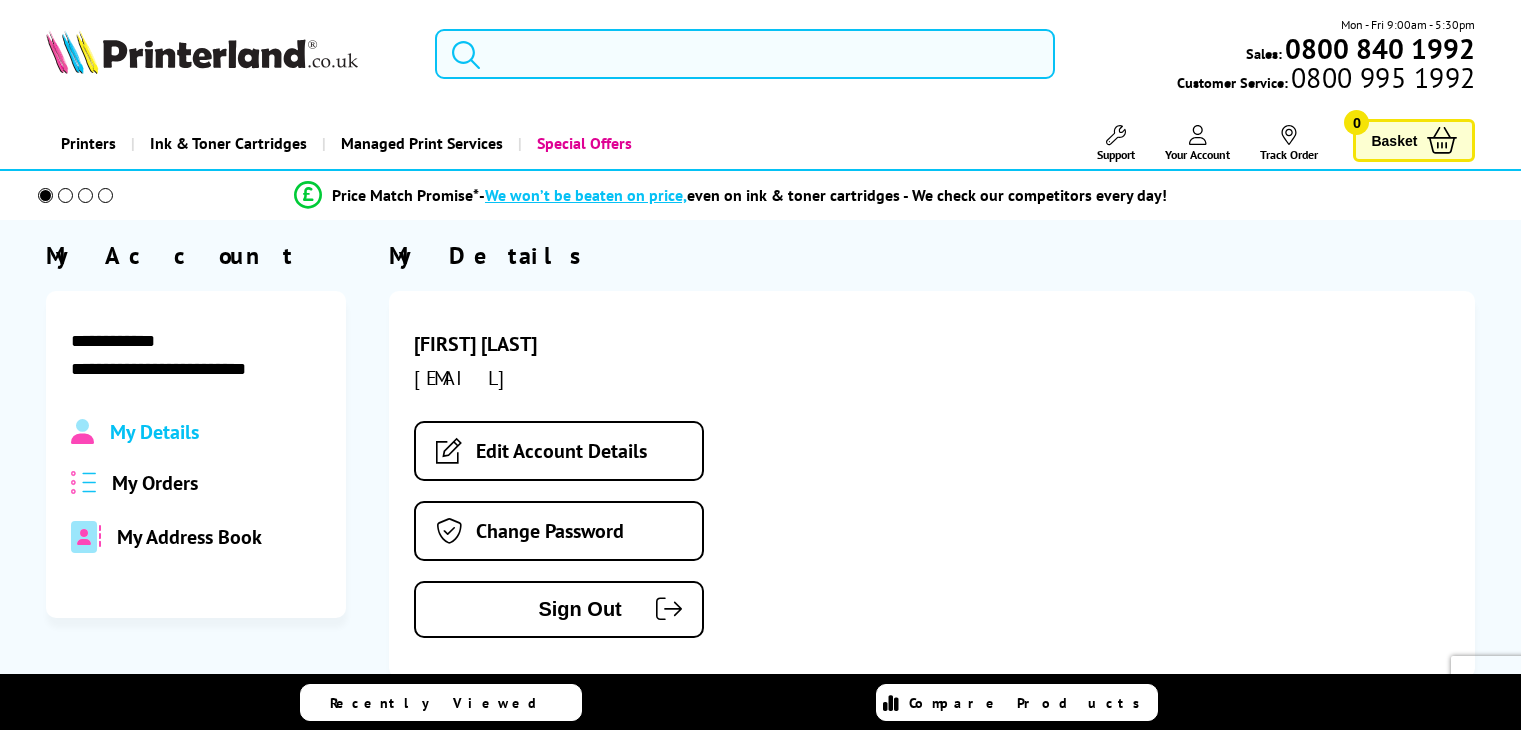 scroll, scrollTop: 0, scrollLeft: 0, axis: both 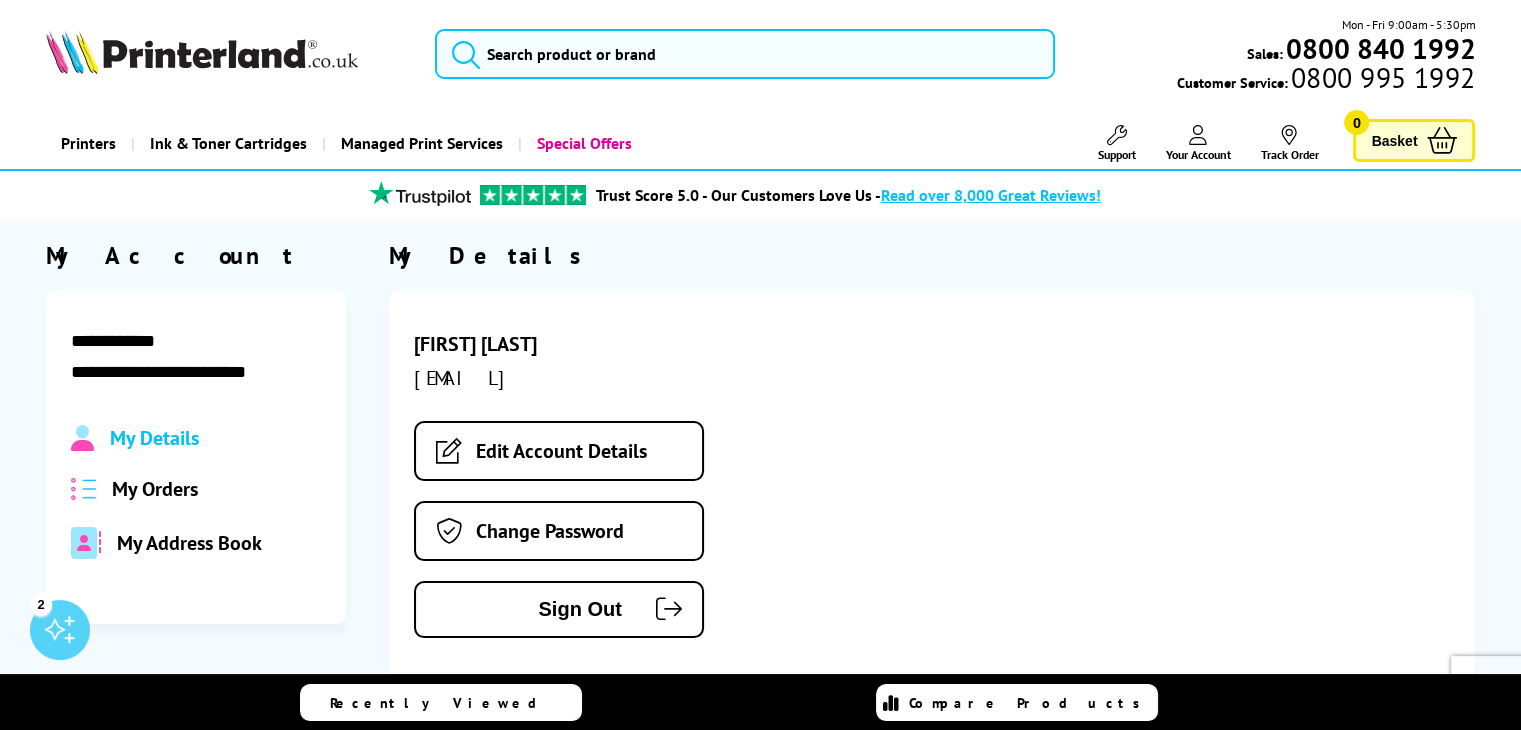 click on "My Orders" at bounding box center [155, 489] 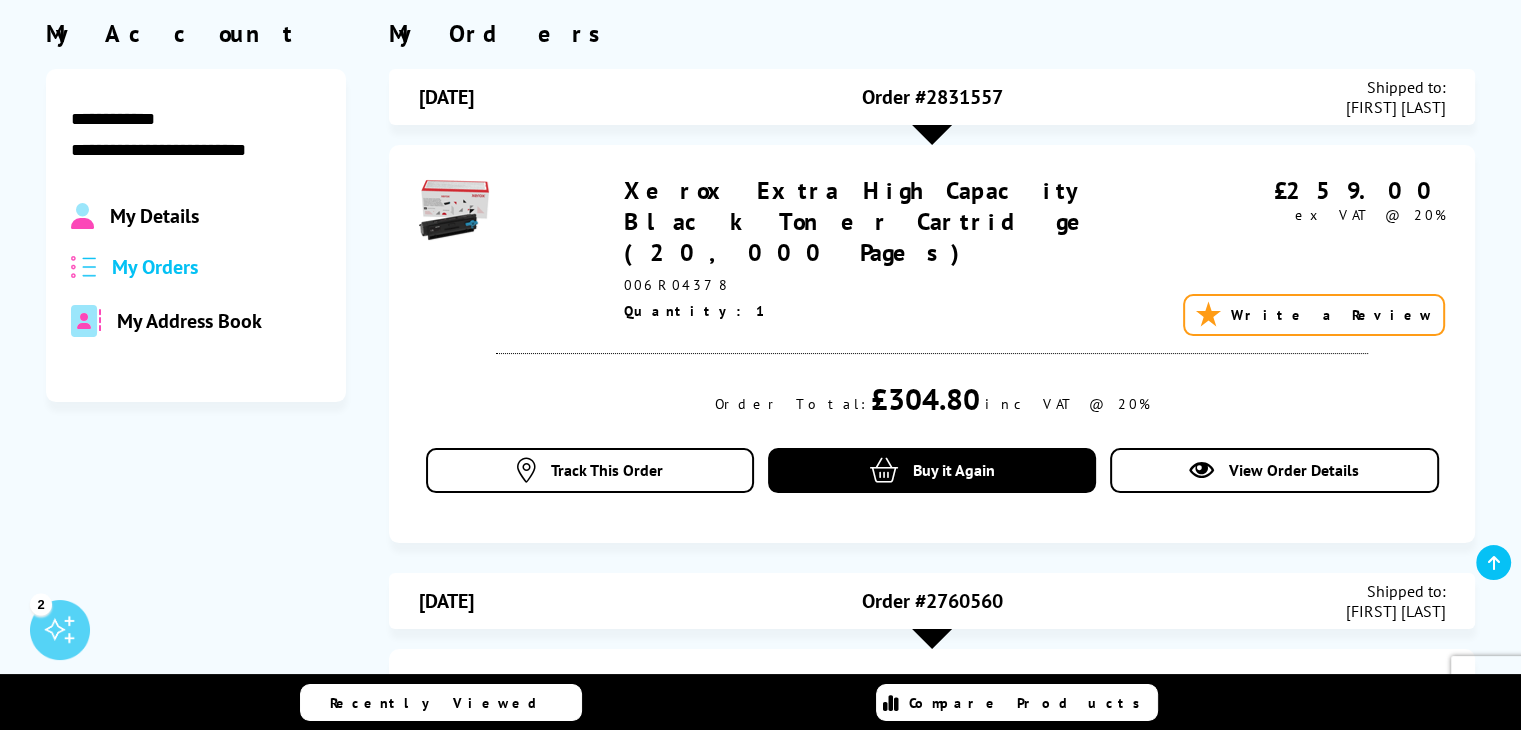 scroll, scrollTop: 200, scrollLeft: 0, axis: vertical 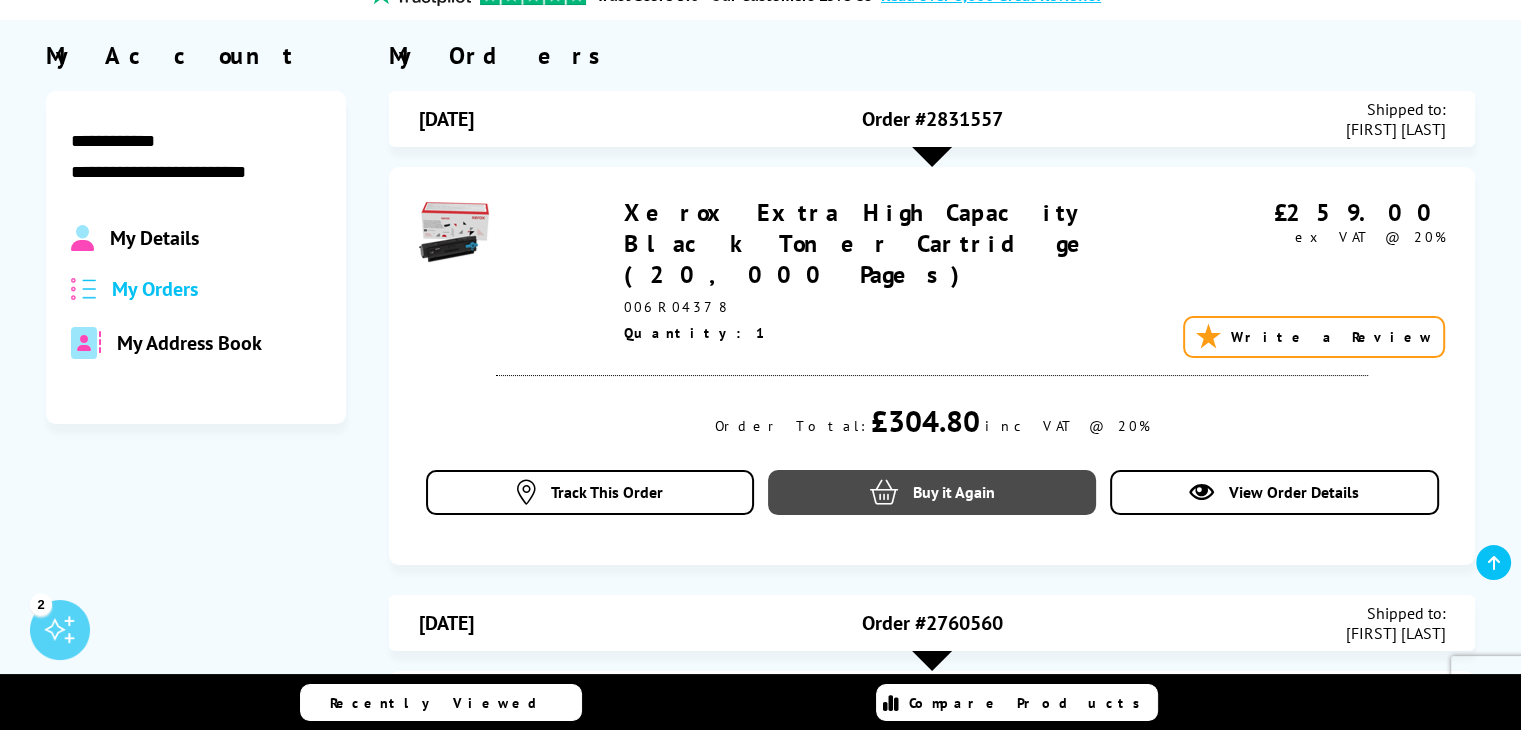 click at bounding box center (884, 492) 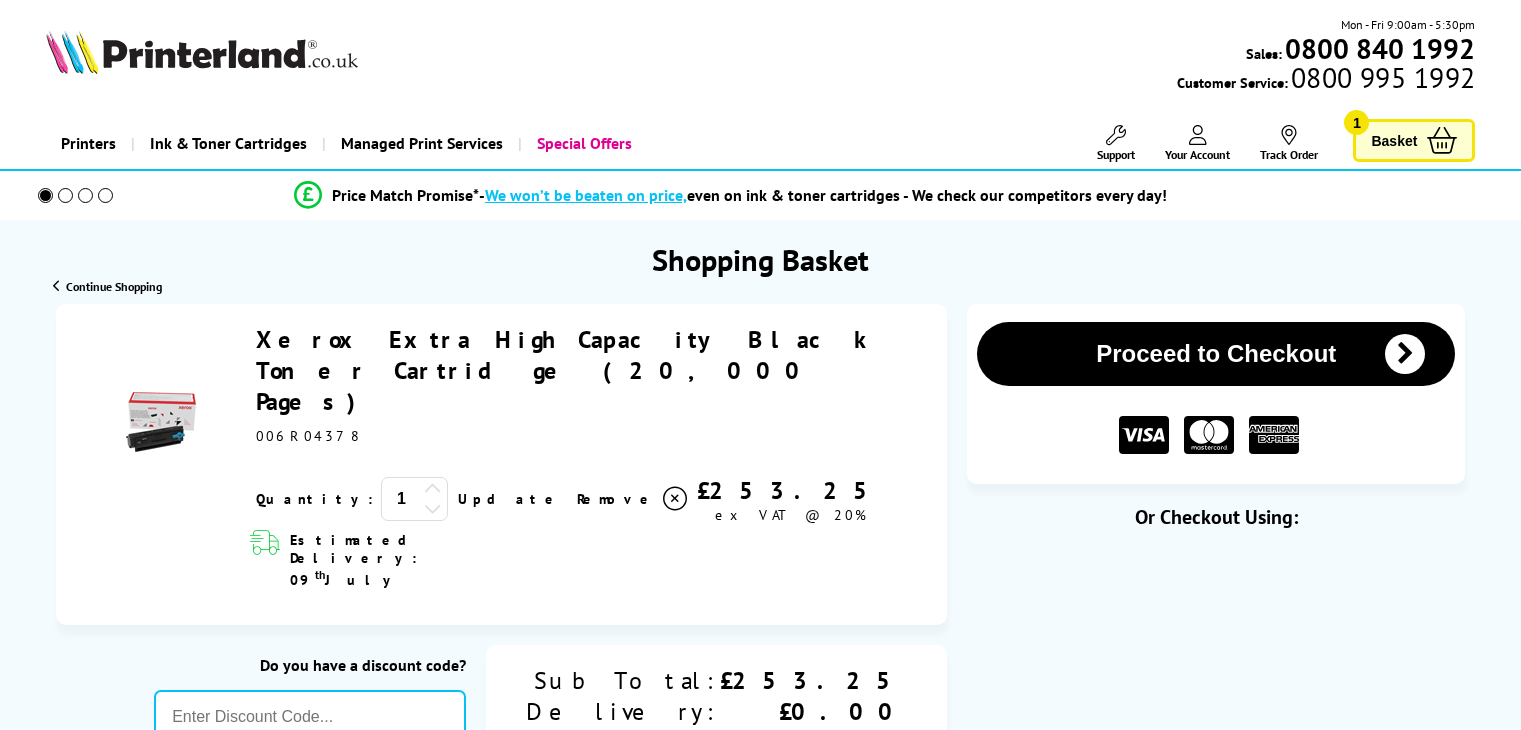 scroll, scrollTop: 0, scrollLeft: 0, axis: both 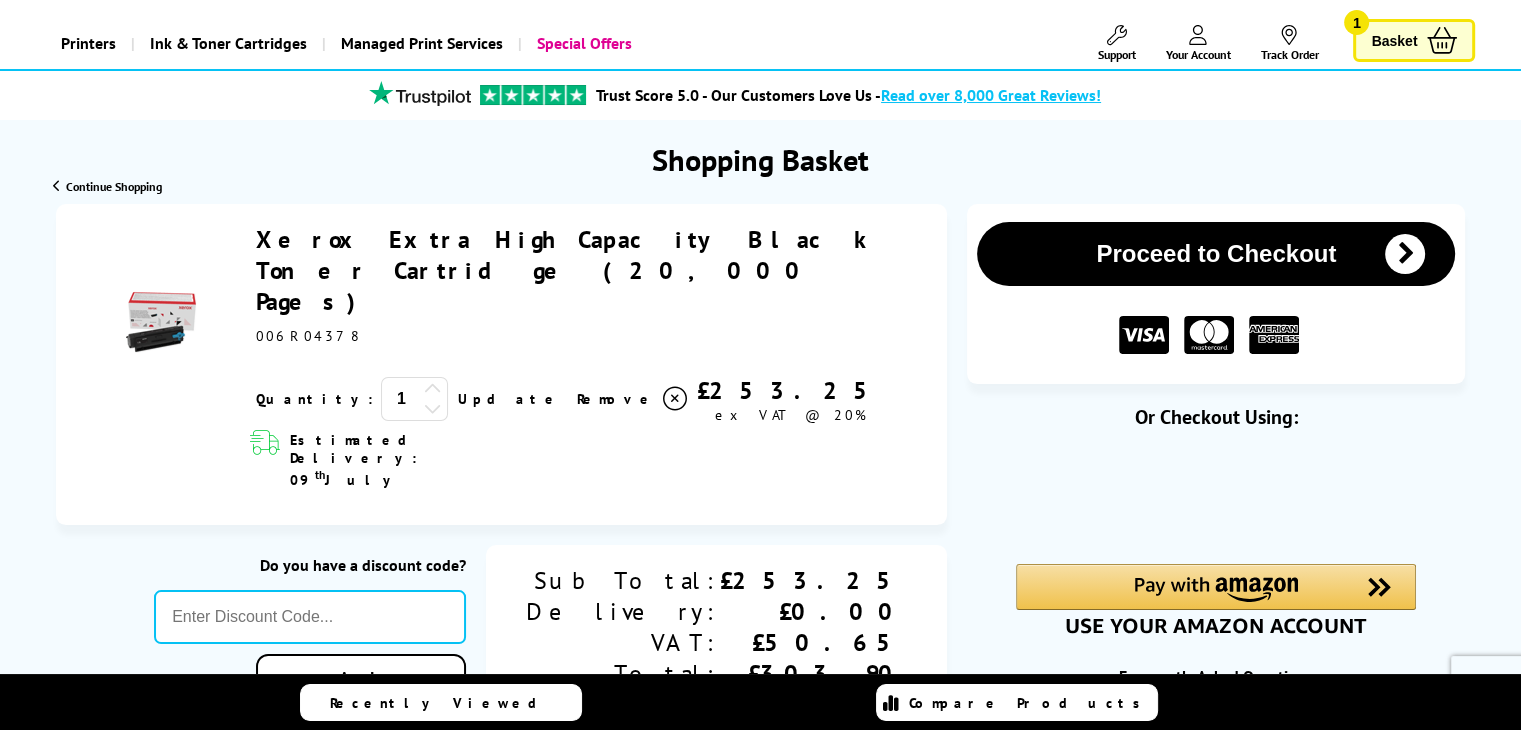 click at bounding box center (760, 2727) 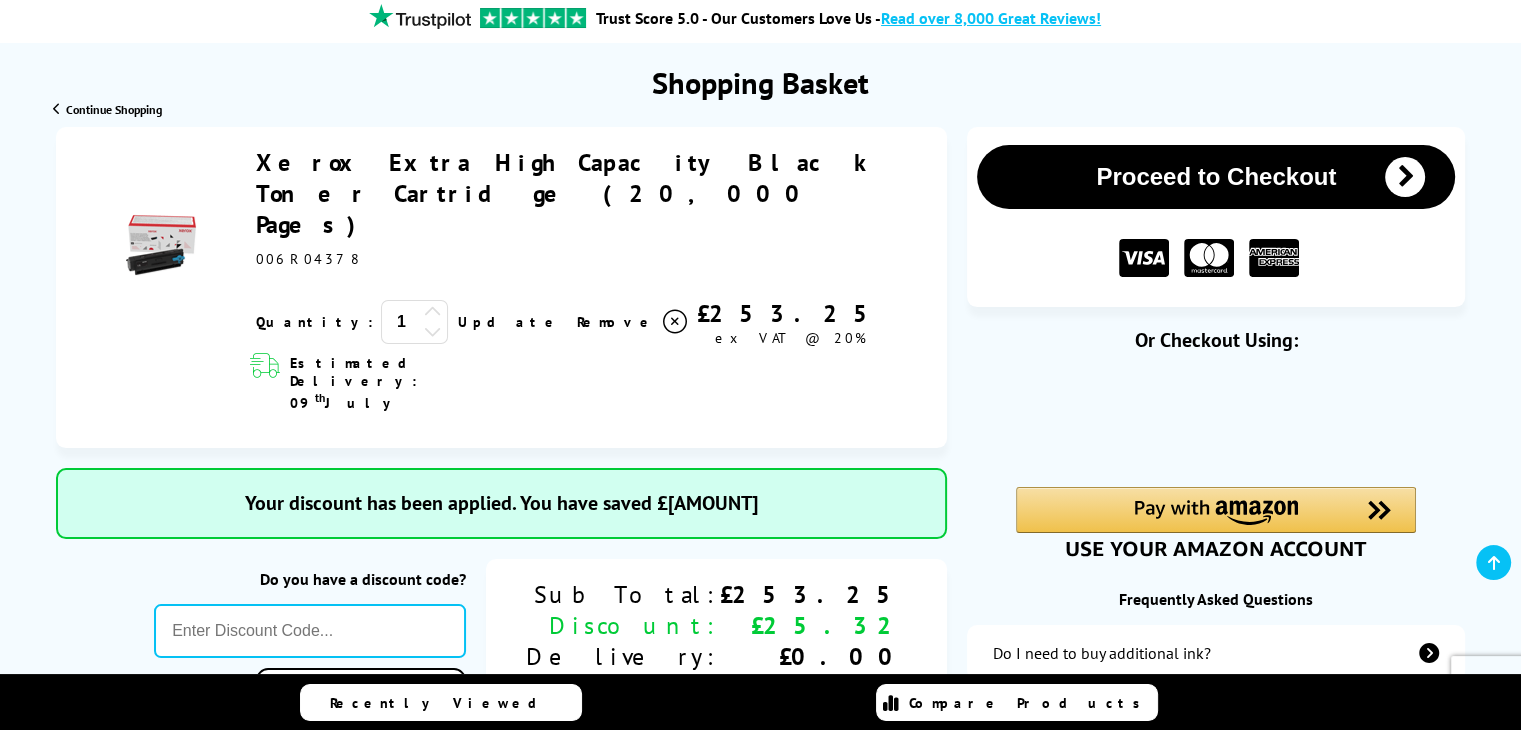 scroll, scrollTop: 300, scrollLeft: 0, axis: vertical 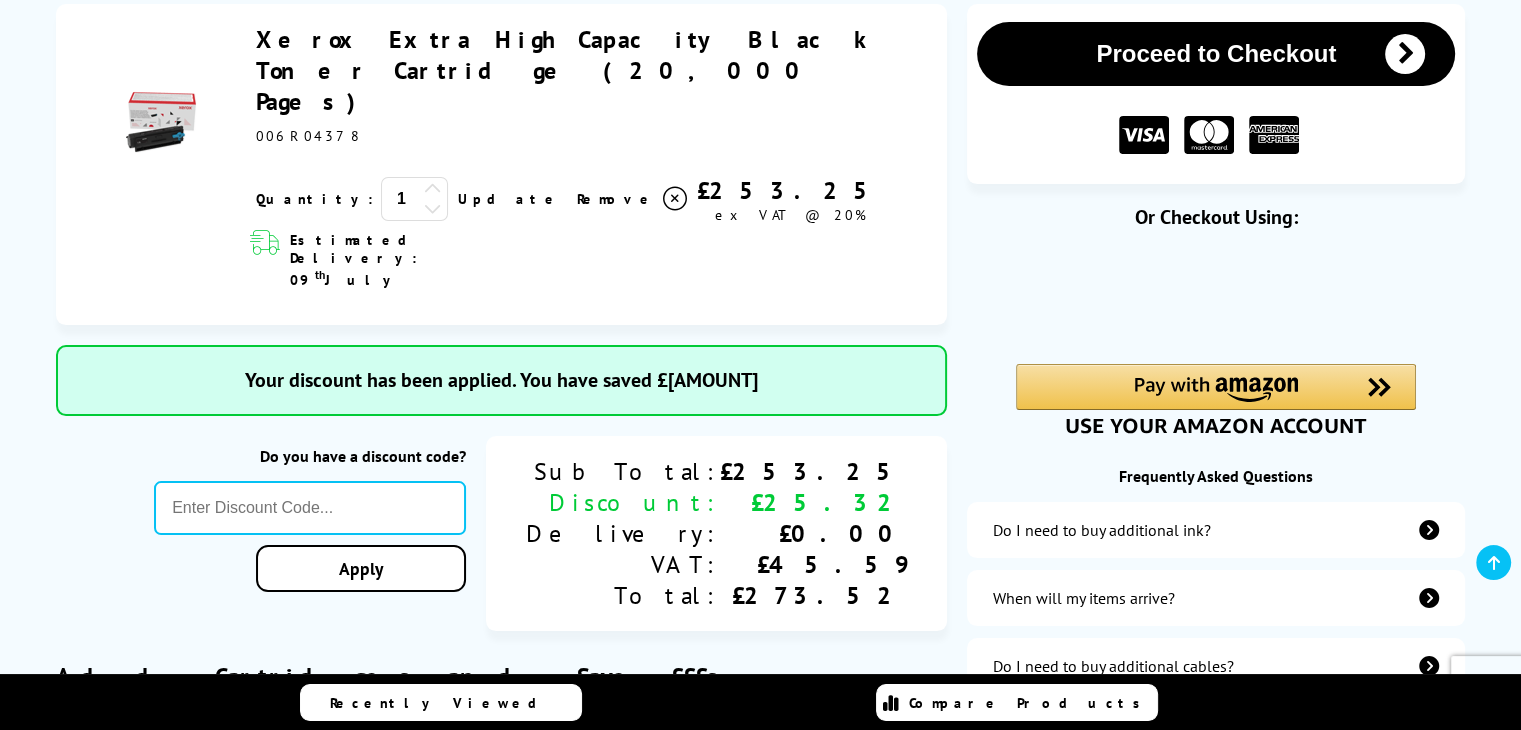 click at bounding box center (760, 2648) 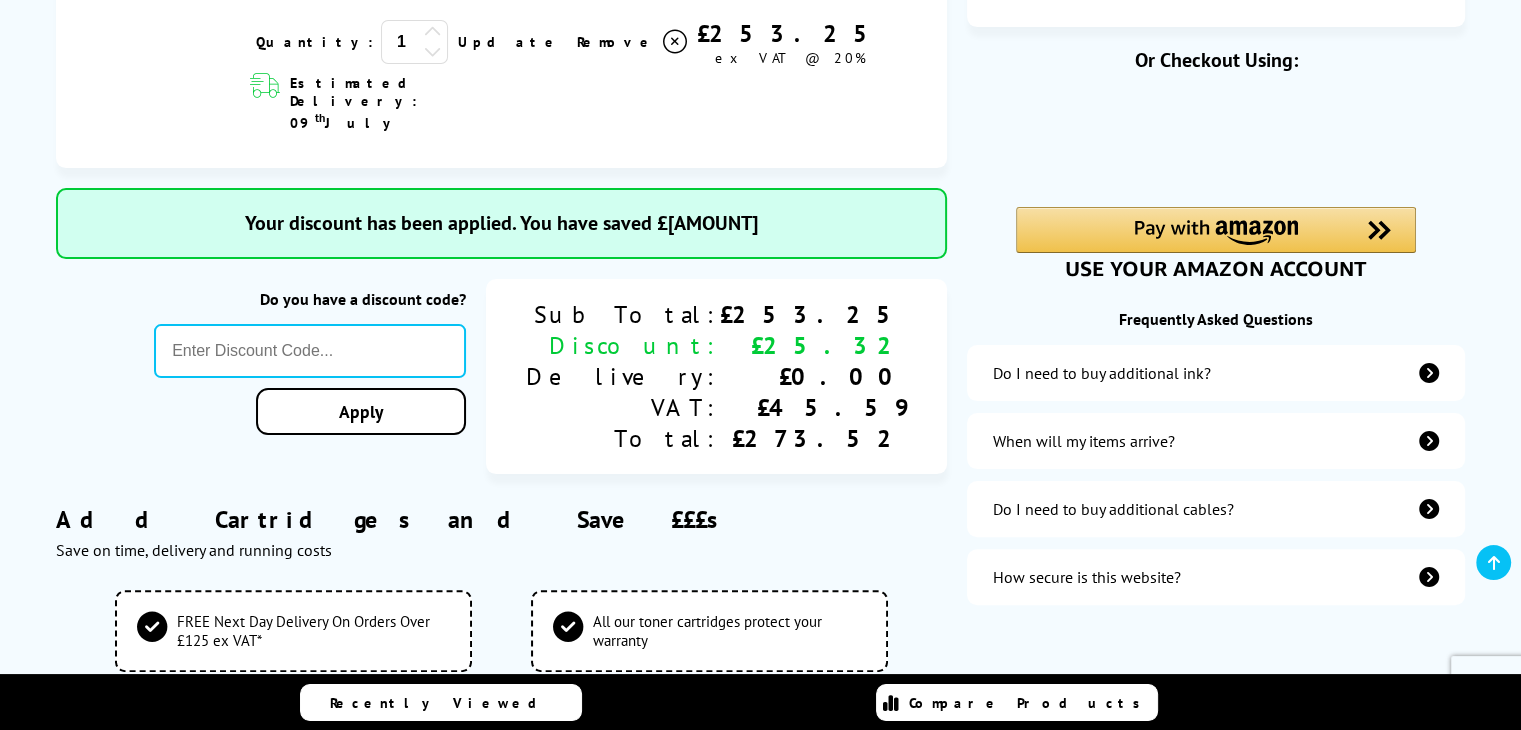 scroll, scrollTop: 500, scrollLeft: 0, axis: vertical 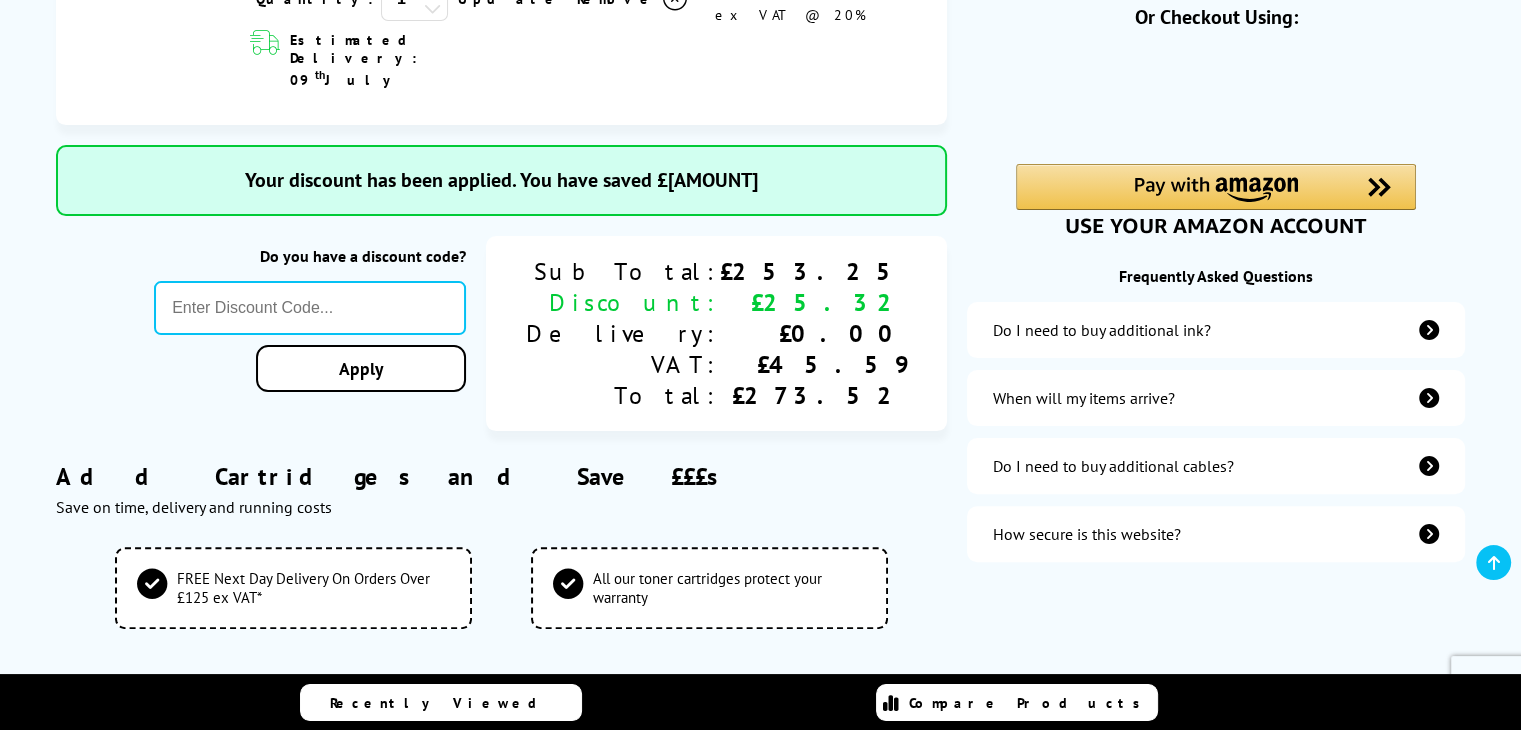 click at bounding box center [760, 365] 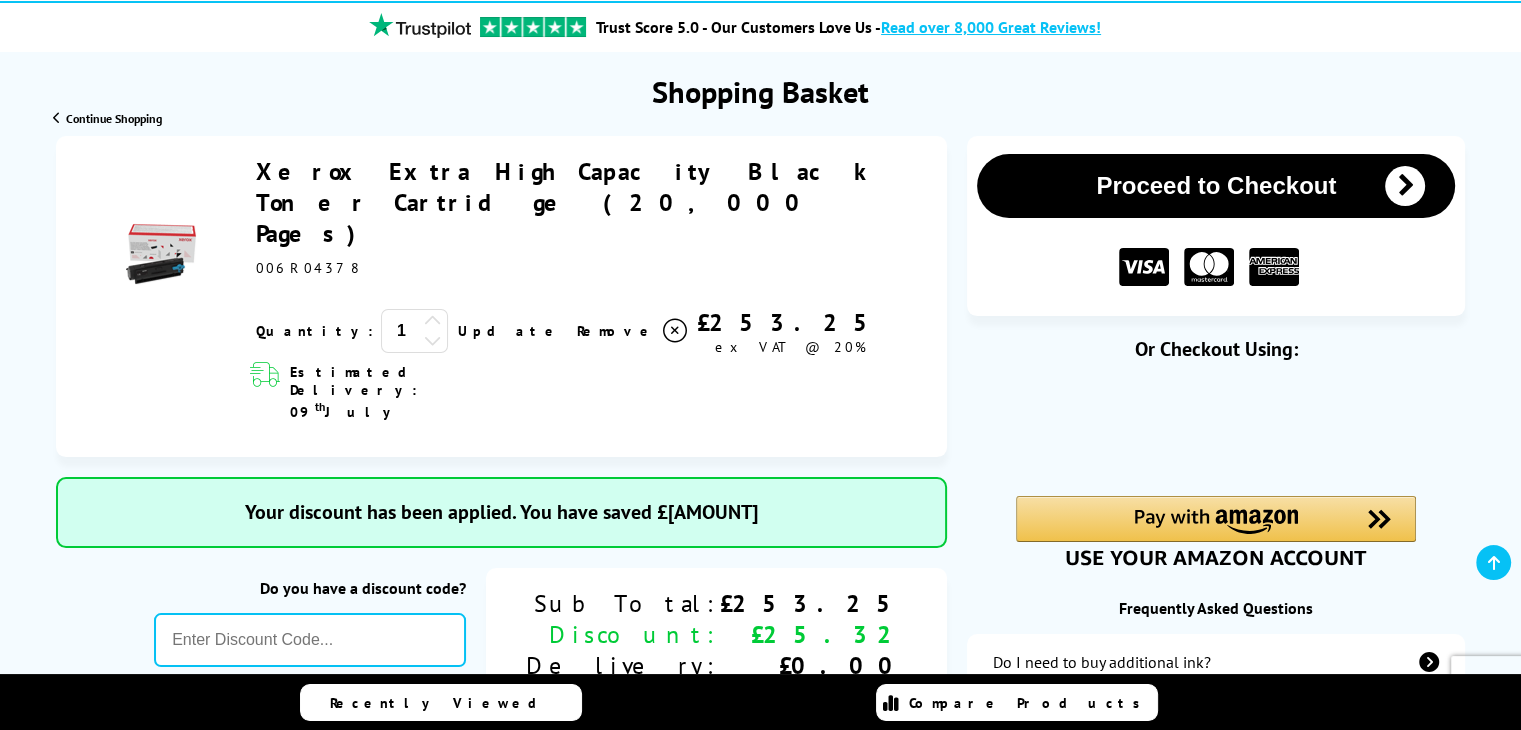 scroll, scrollTop: 200, scrollLeft: 0, axis: vertical 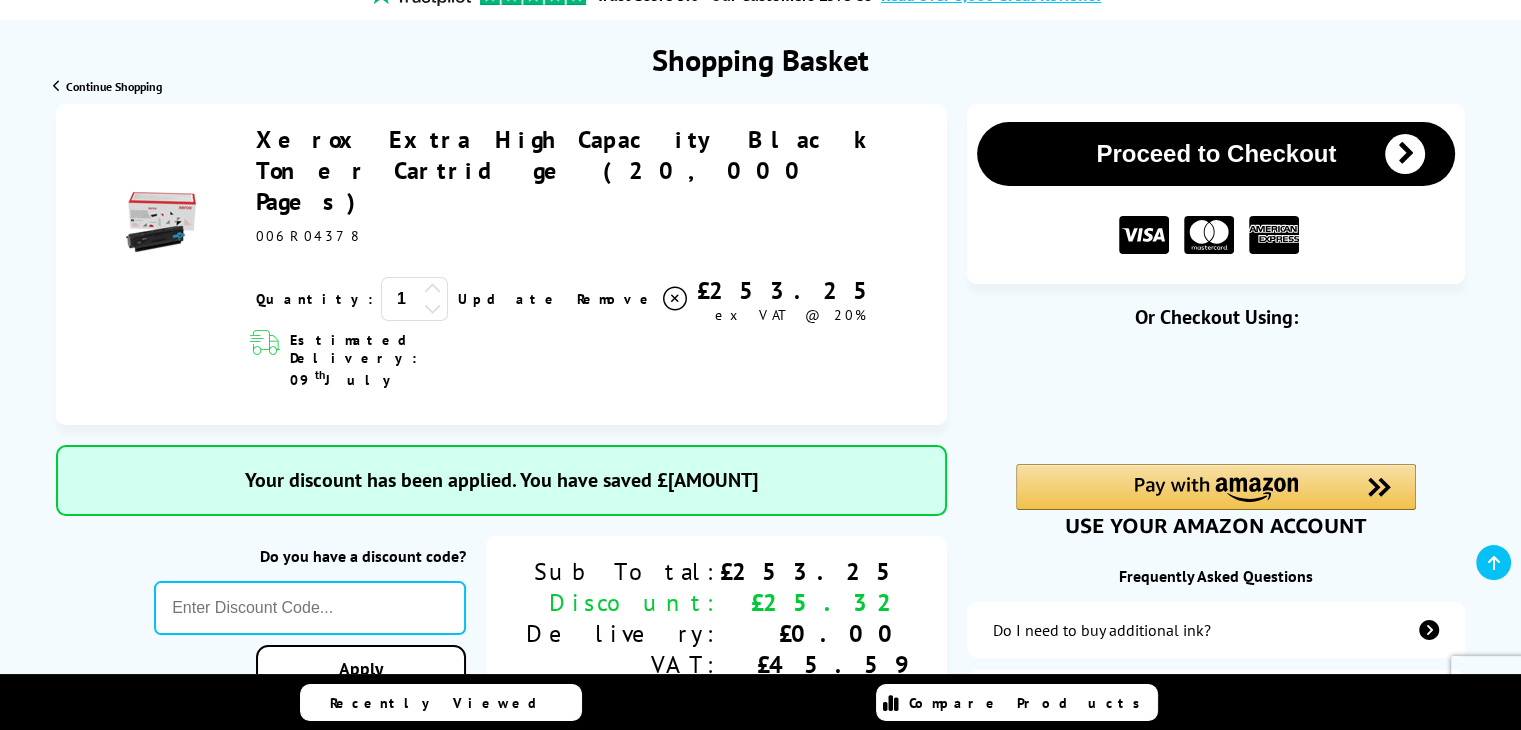 click on "Proceed to Checkout" at bounding box center (1216, 154) 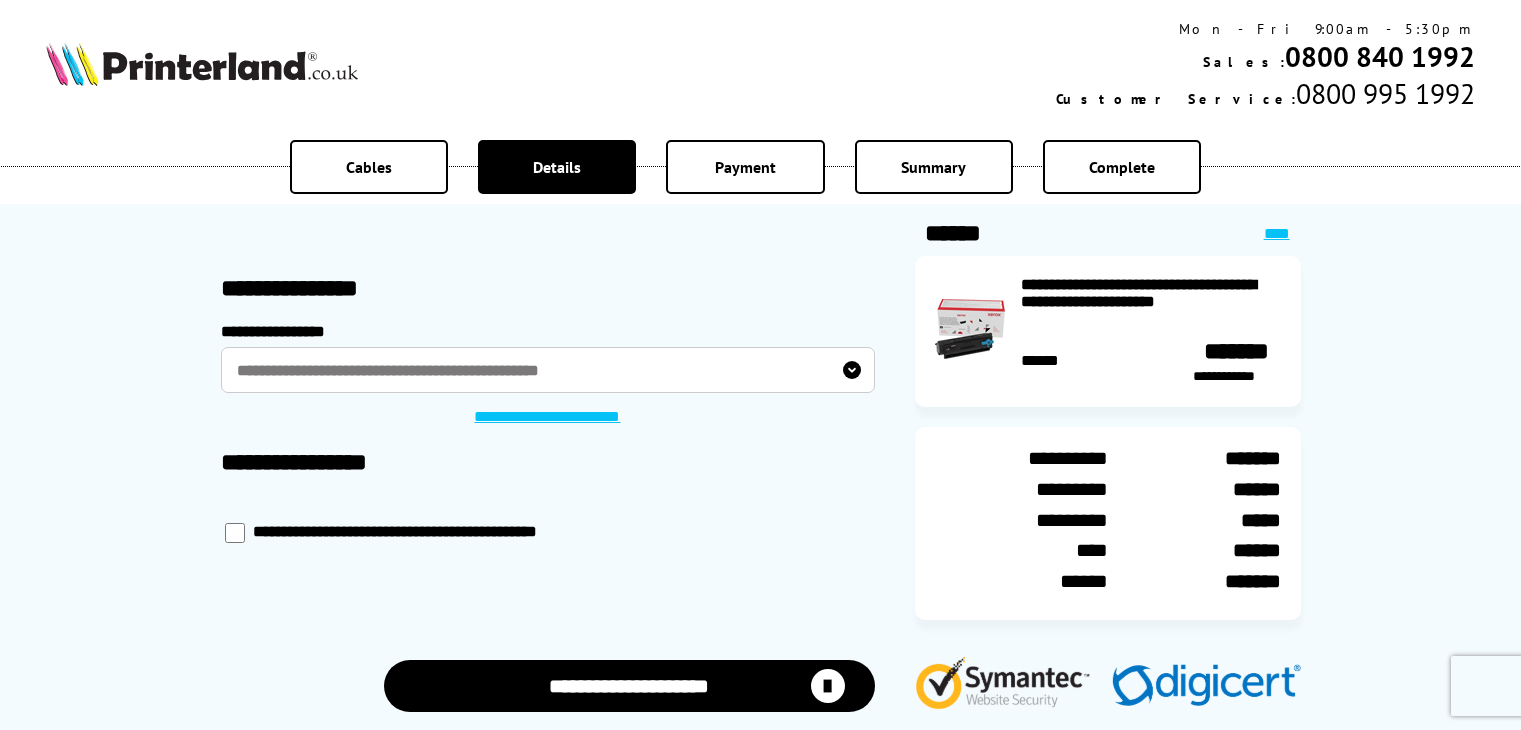 scroll, scrollTop: 0, scrollLeft: 0, axis: both 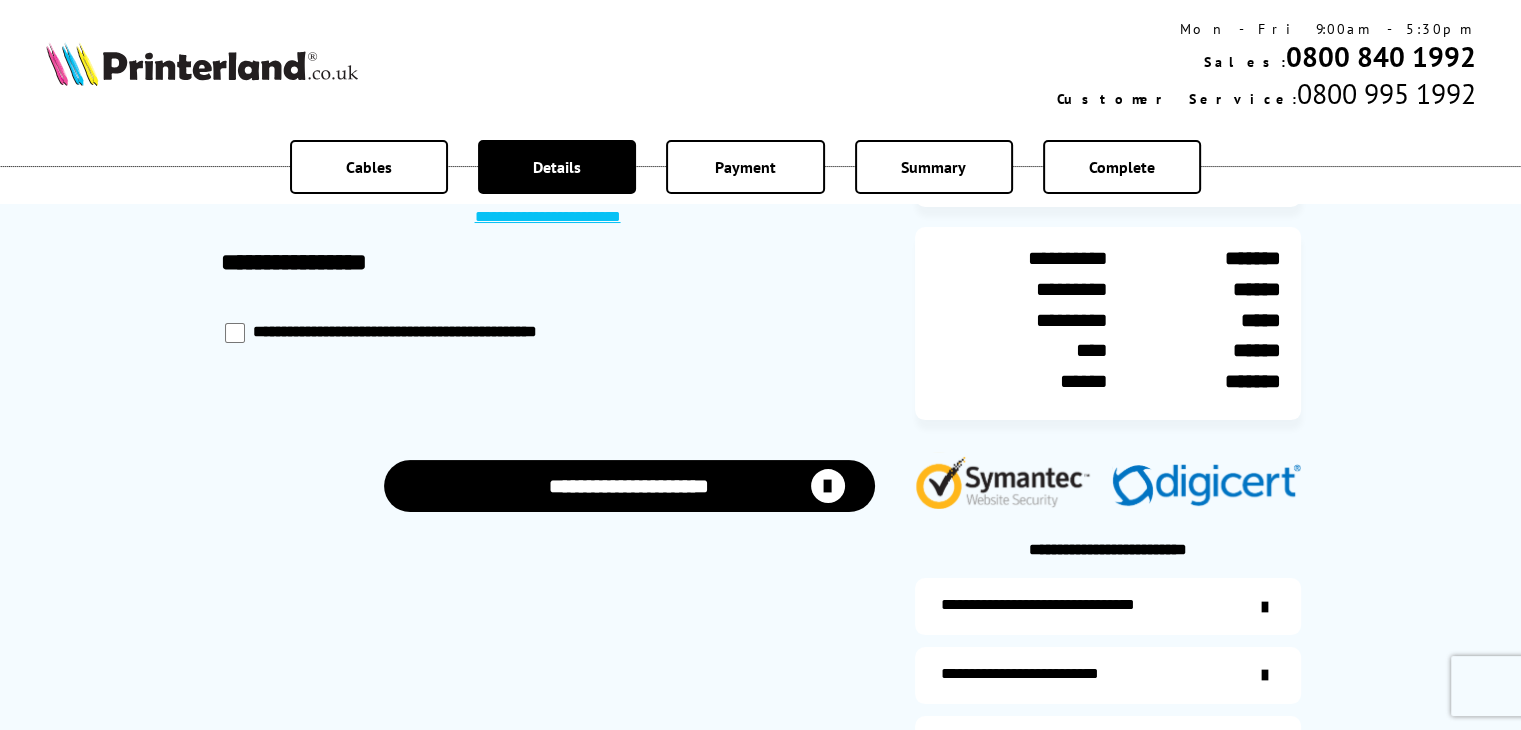 click on "**********" at bounding box center [629, 485] 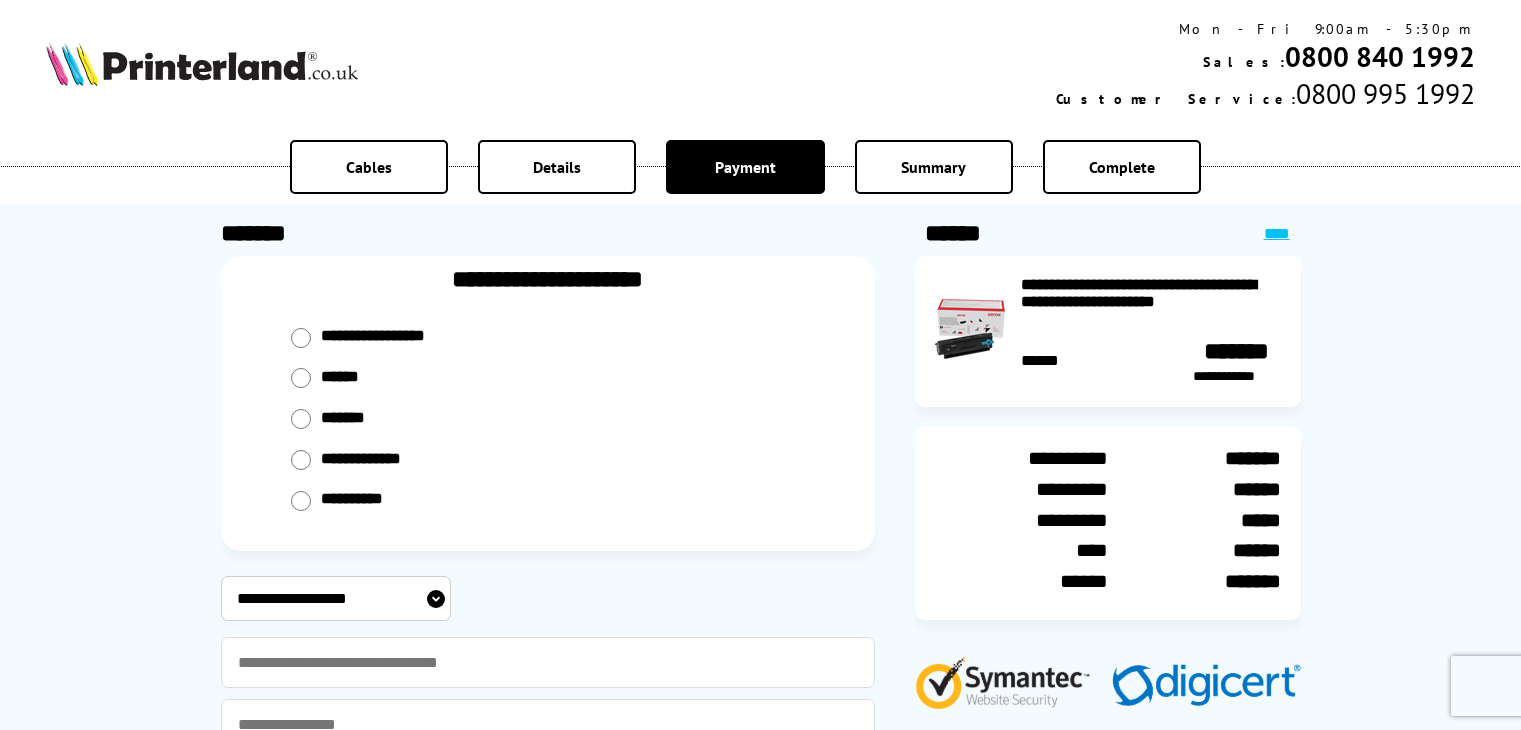 scroll, scrollTop: 0, scrollLeft: 0, axis: both 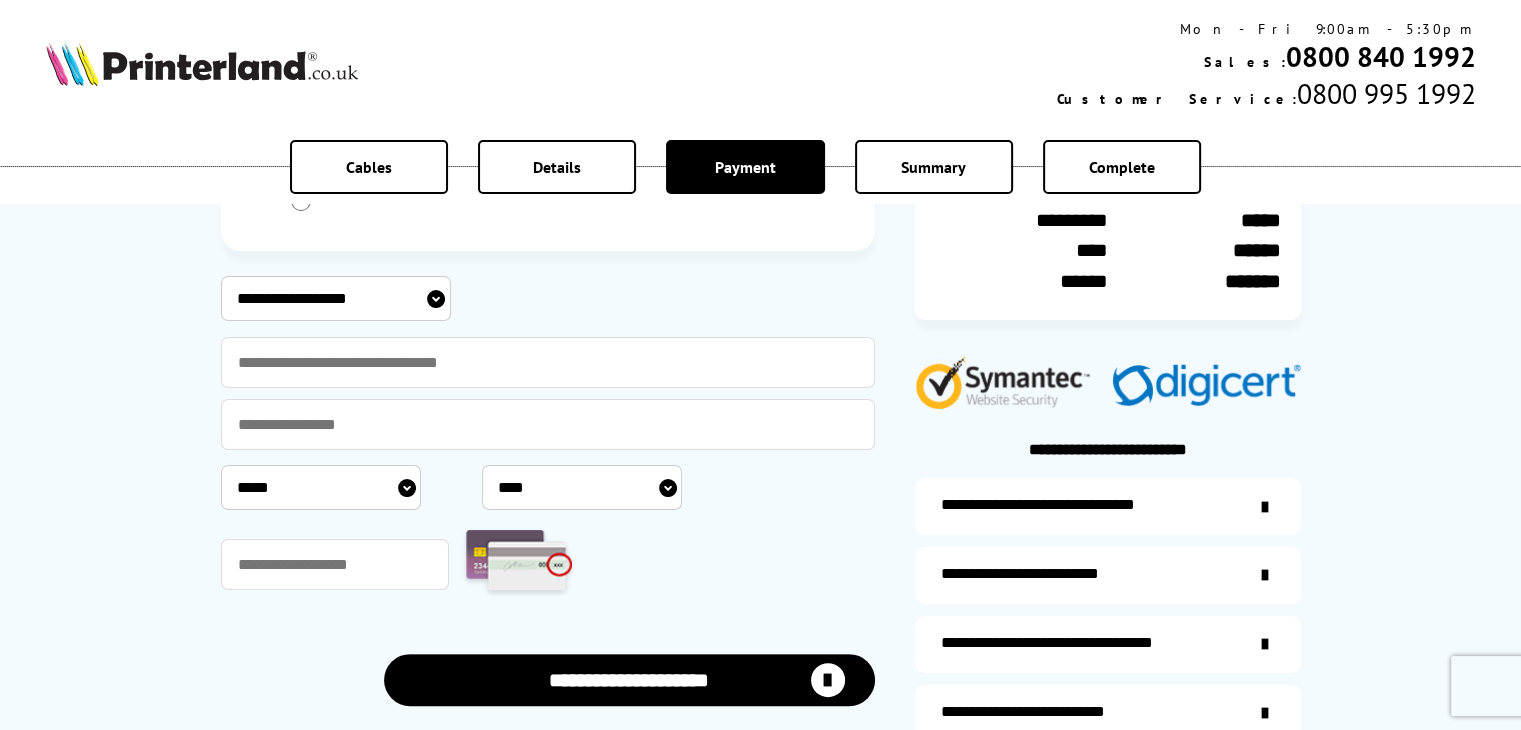 click on "**********" at bounding box center [336, 298] 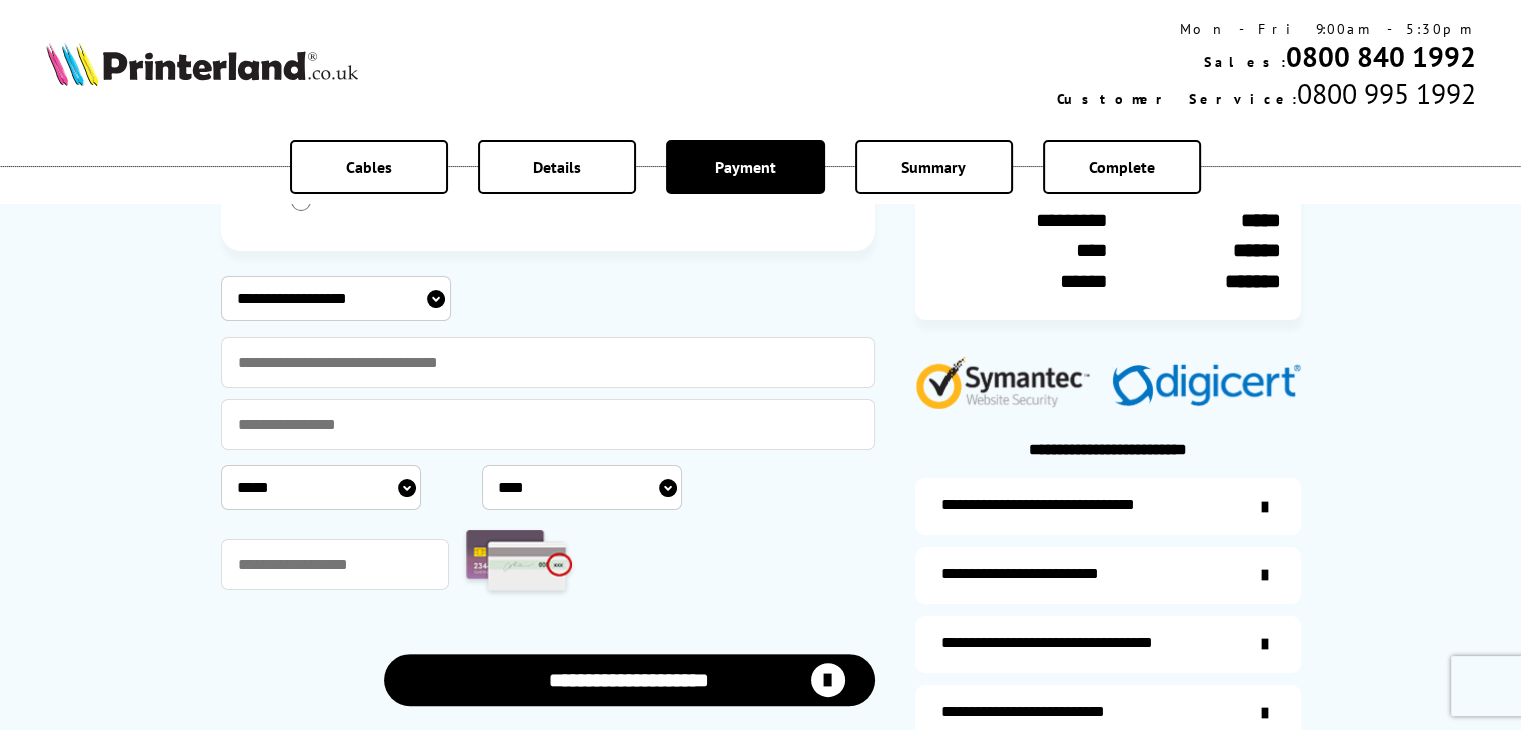 select on "**********" 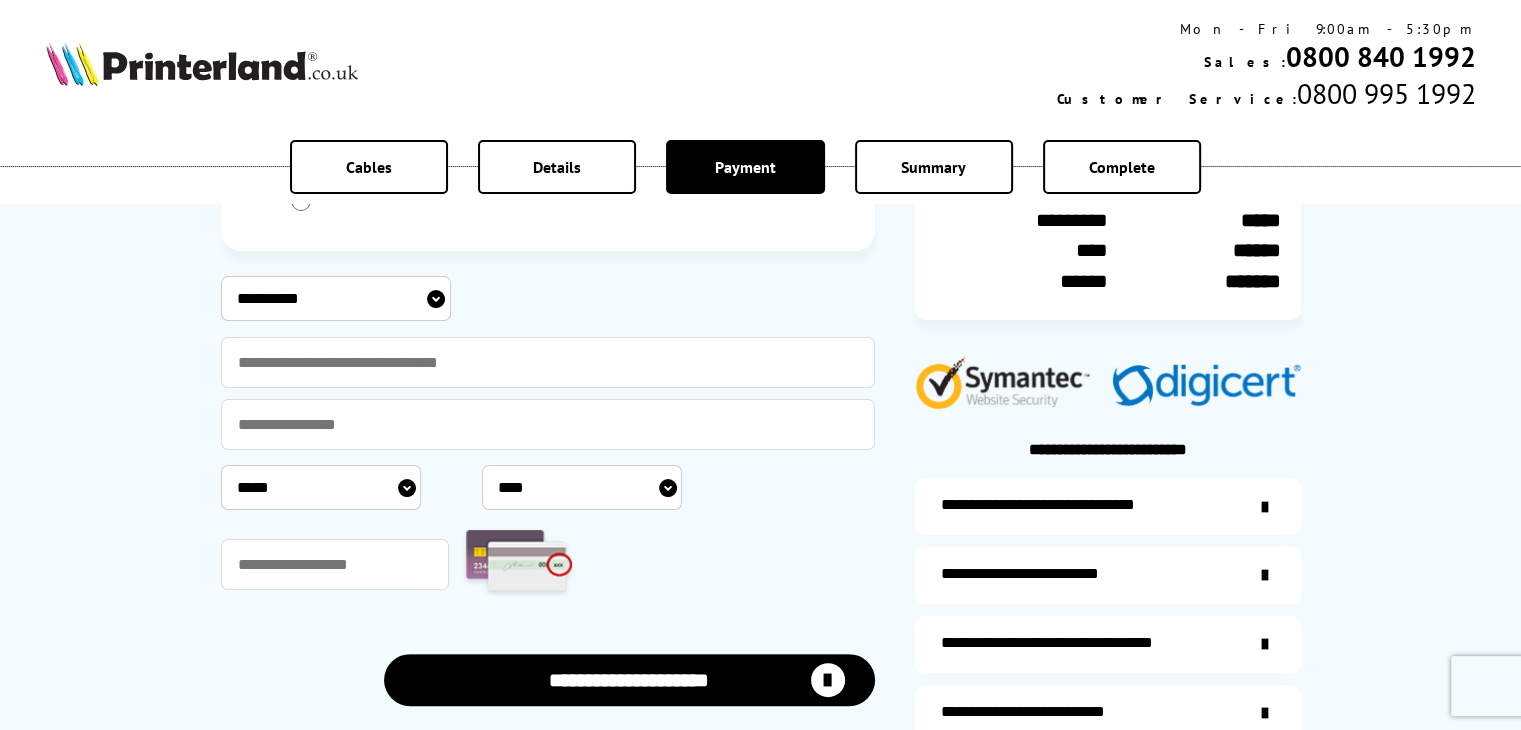 click on "**********" at bounding box center (336, 298) 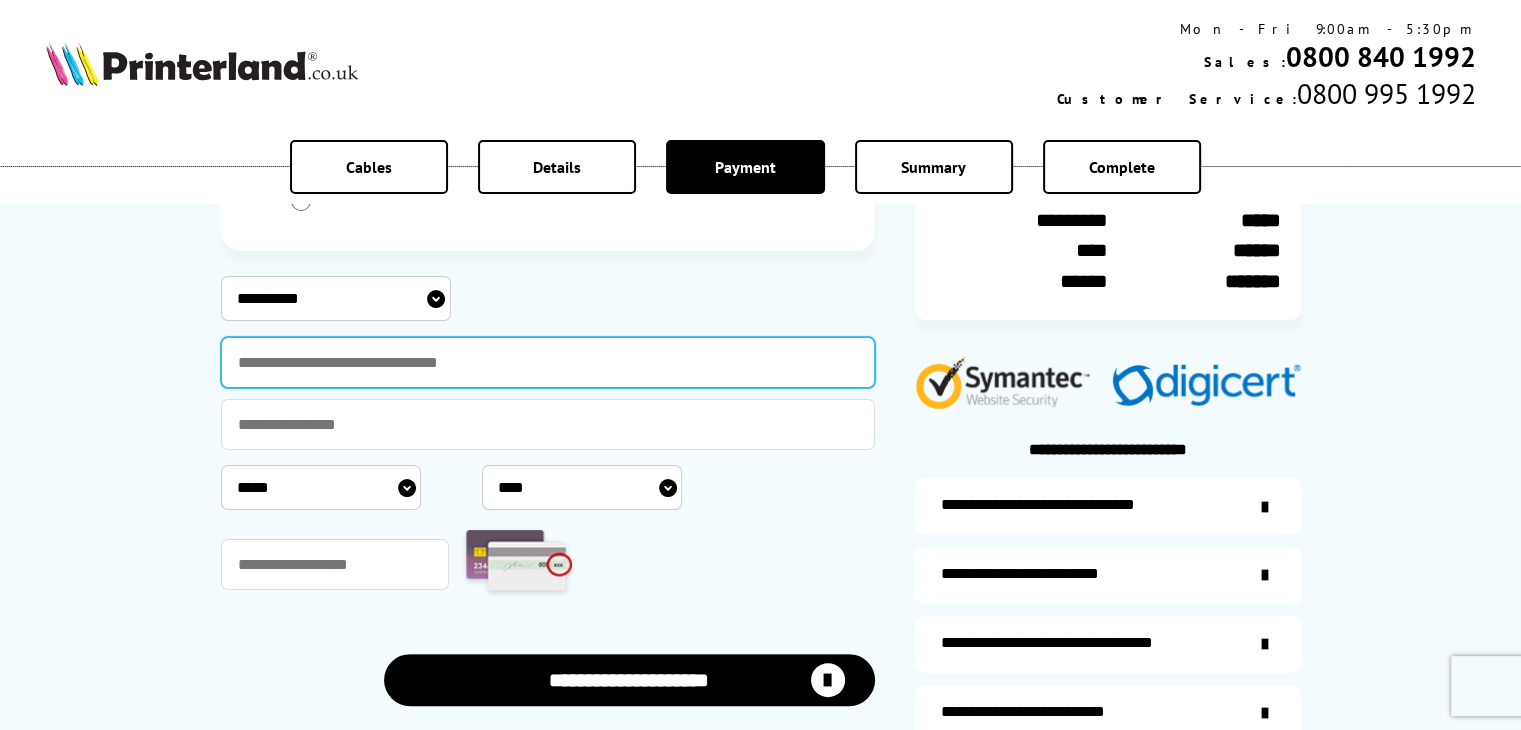 click at bounding box center [548, 362] 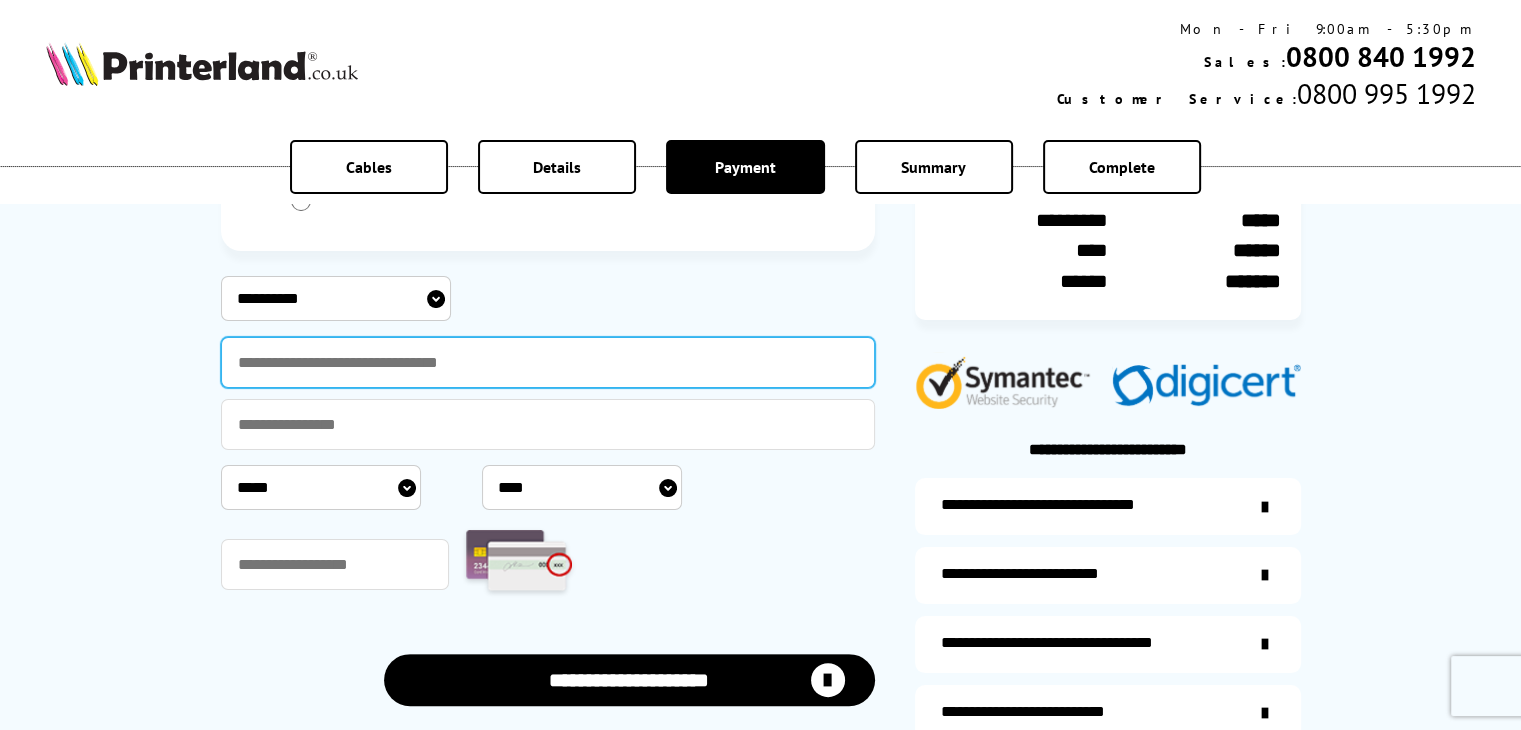 click at bounding box center [548, 362] 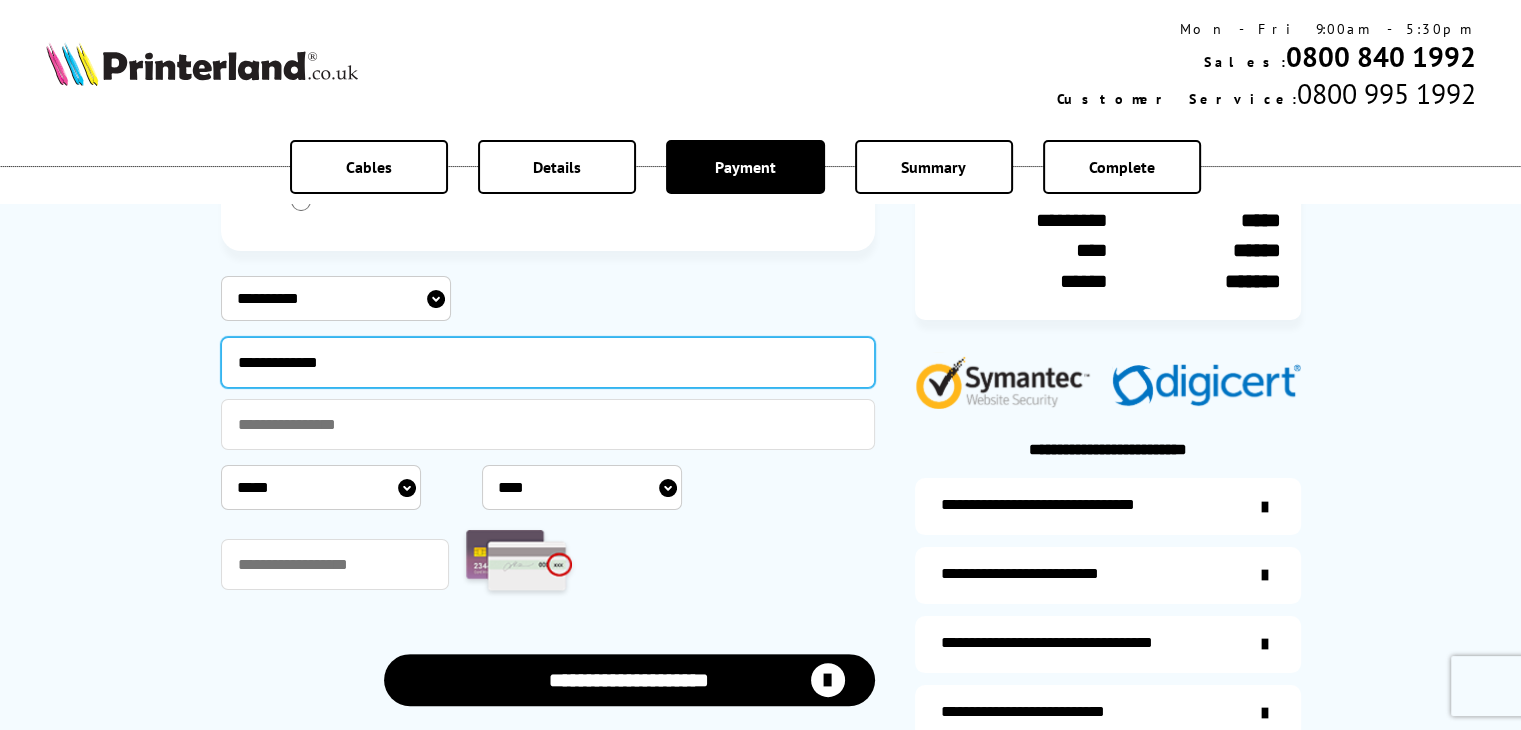 type on "**********" 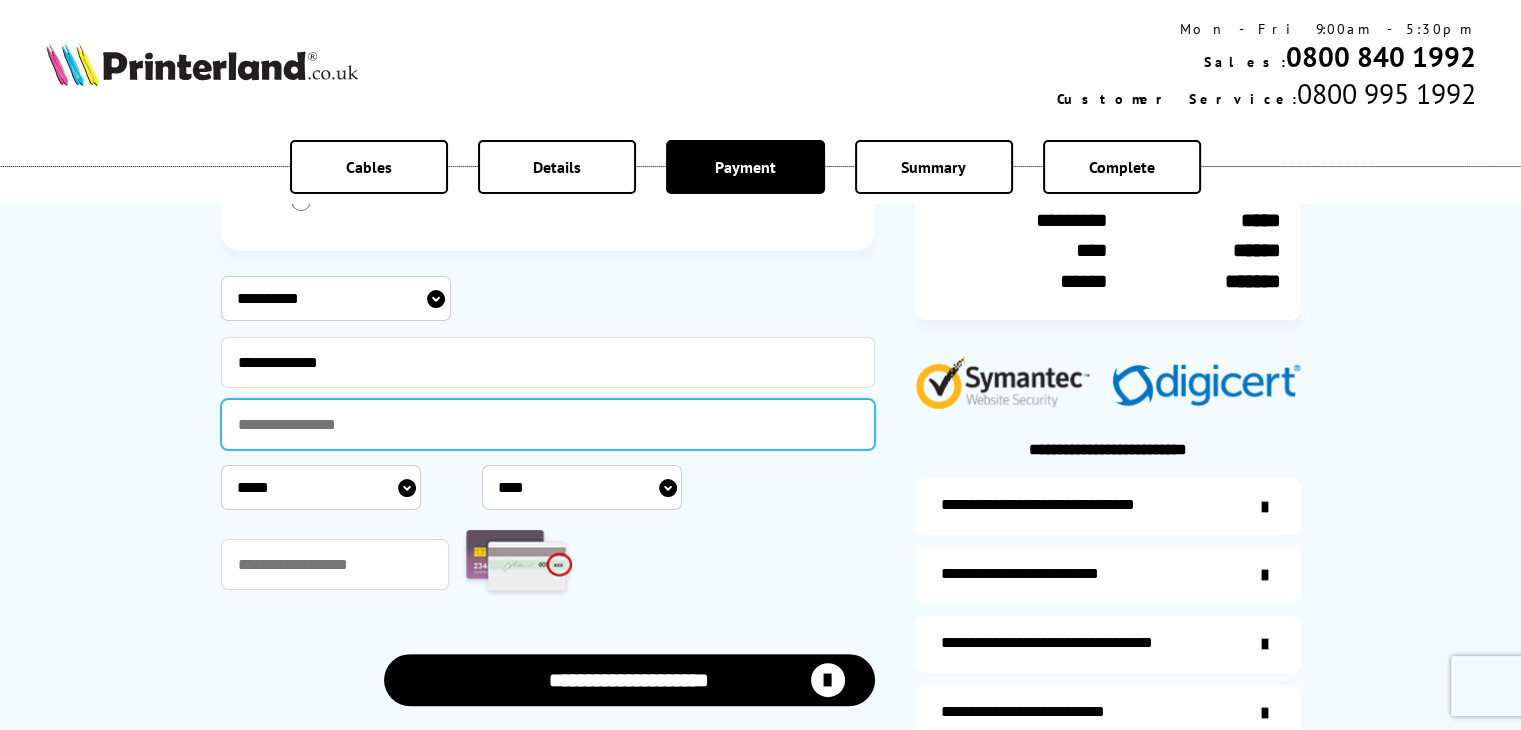 click at bounding box center [548, 424] 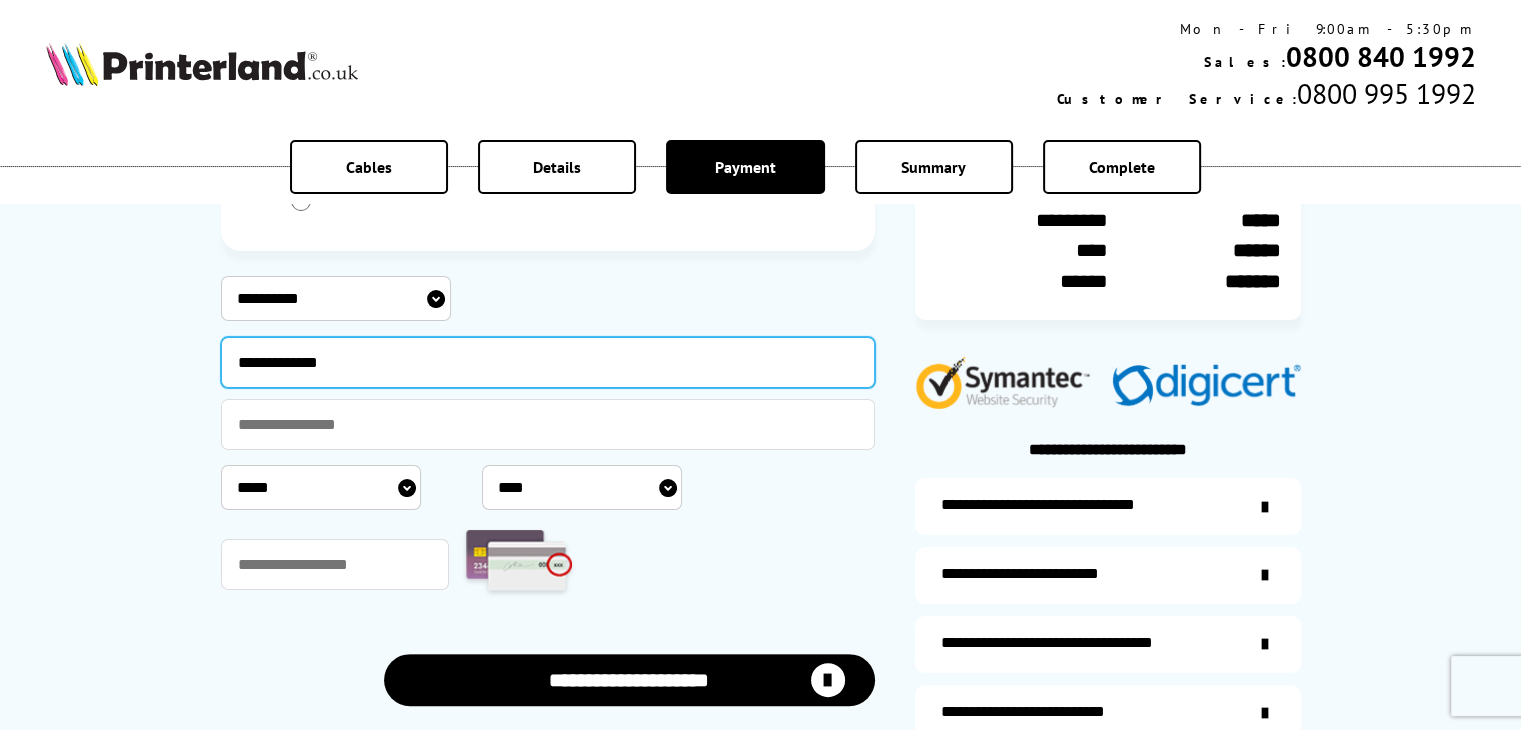 click on "**********" at bounding box center [548, 362] 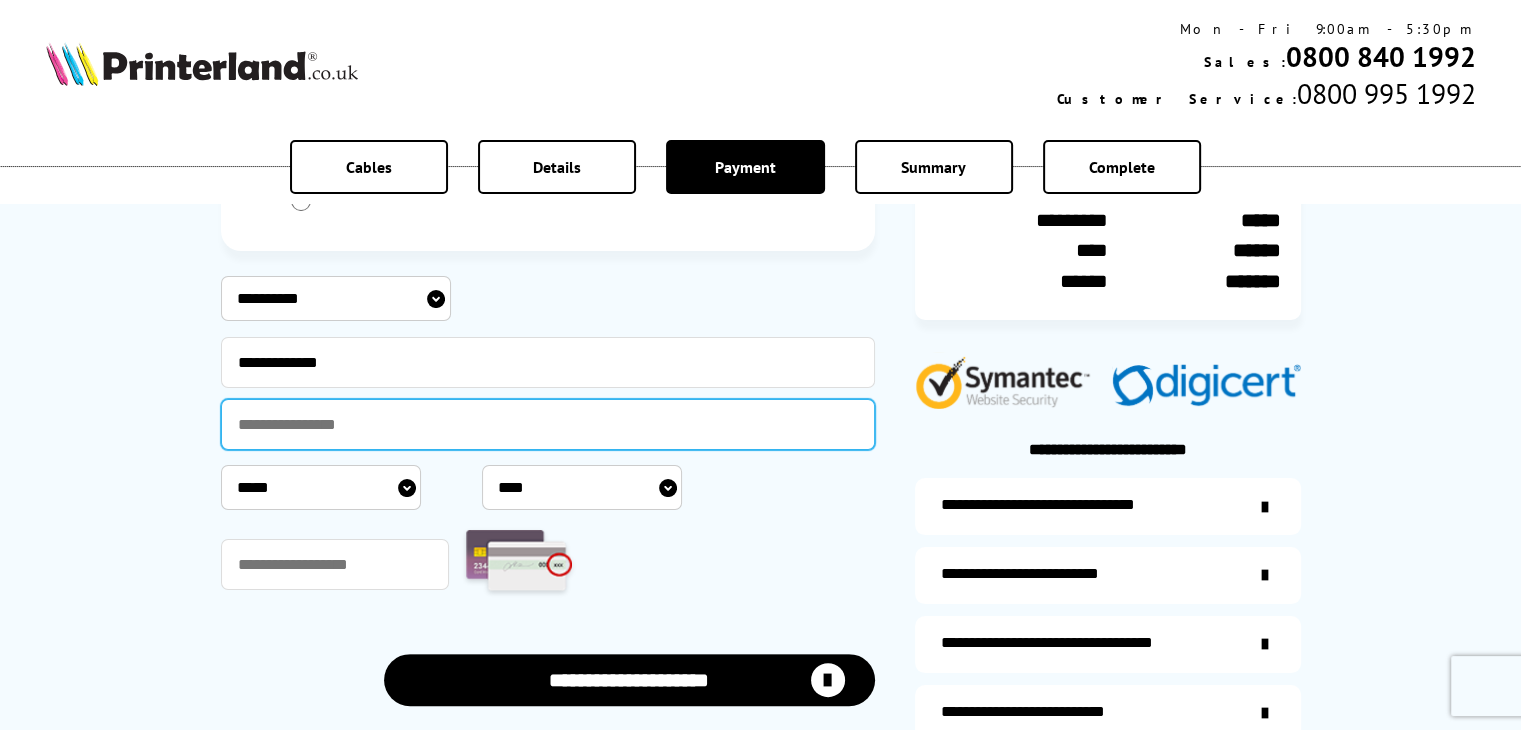 click at bounding box center [548, 424] 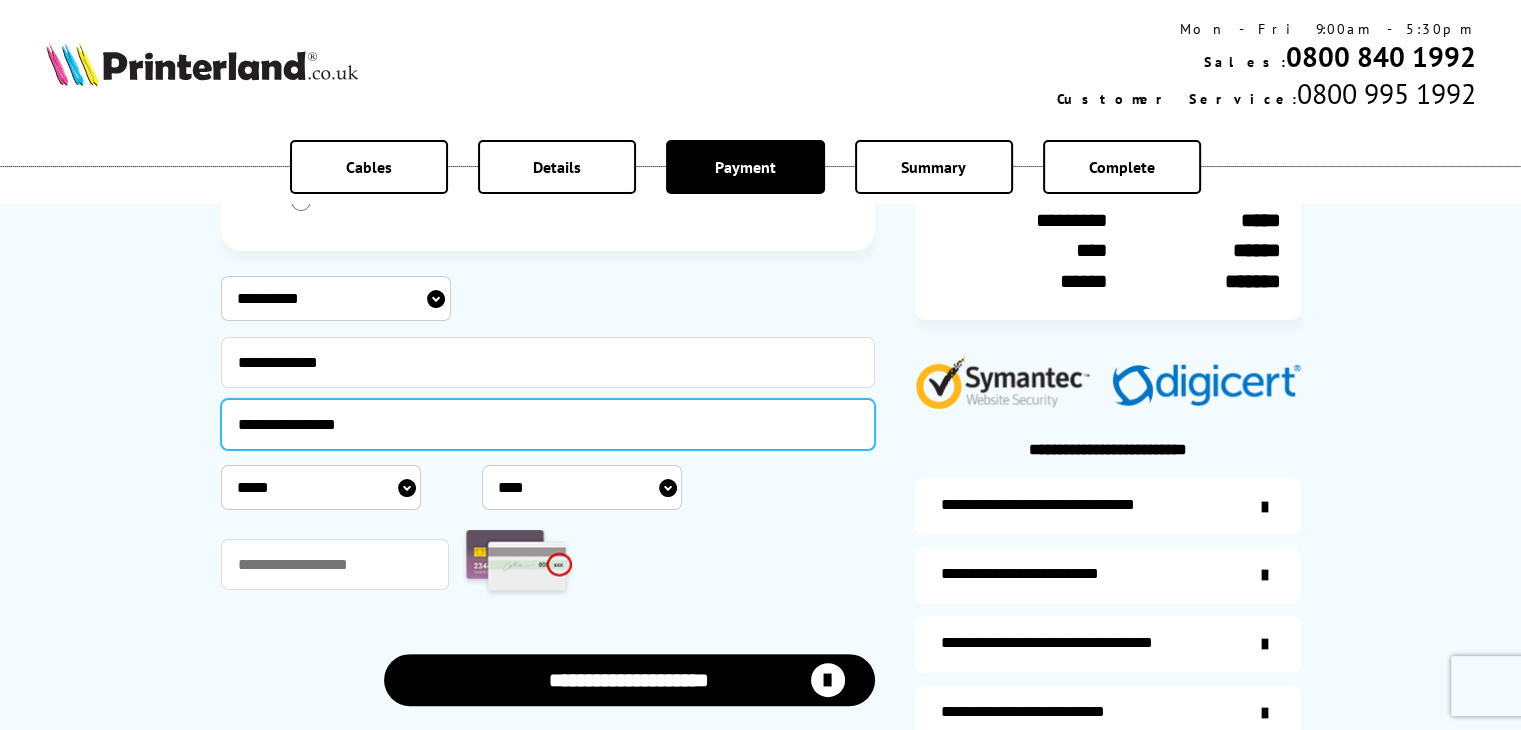 type on "**********" 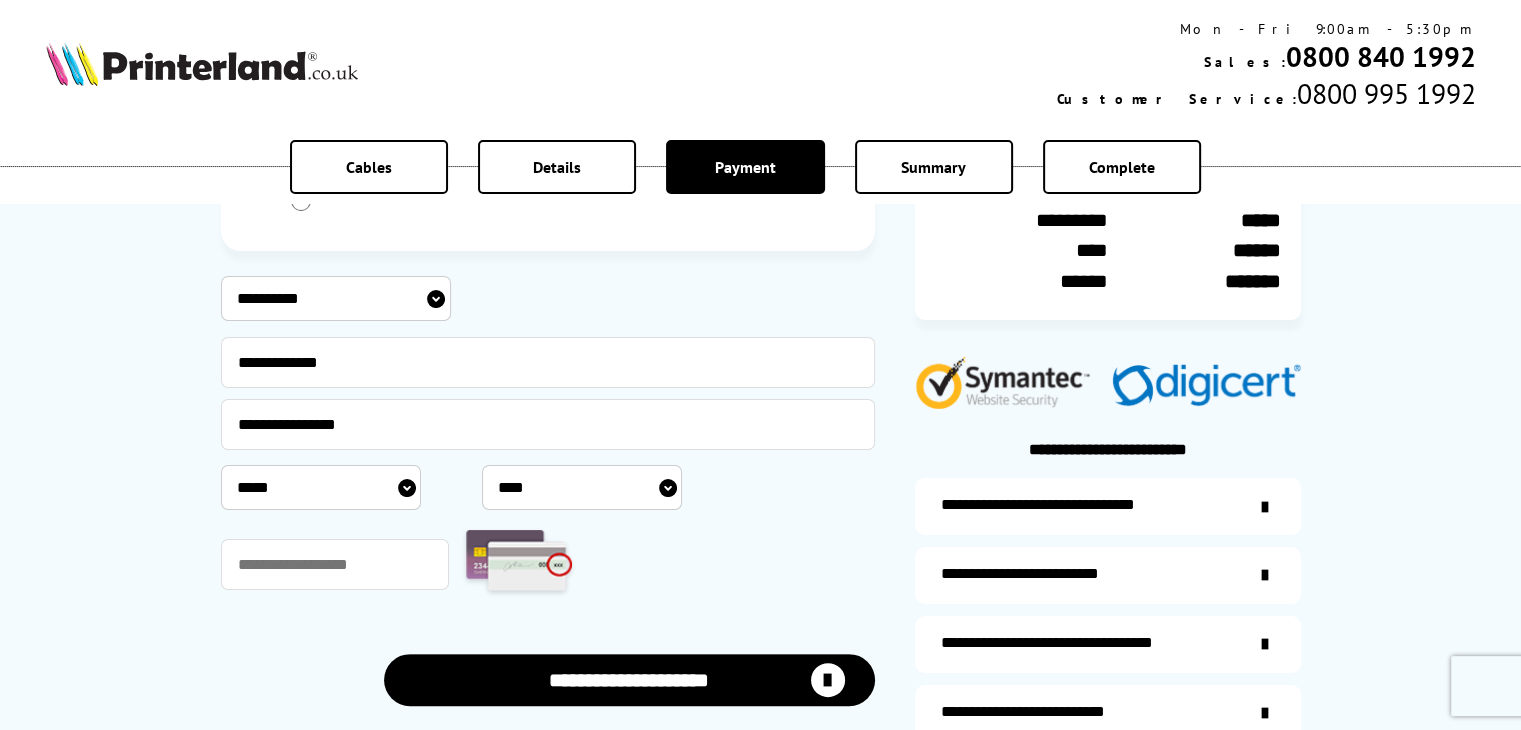 click on "*****
*
*
*
*
*
*
*
*
*
**
**
**" at bounding box center [321, 487] 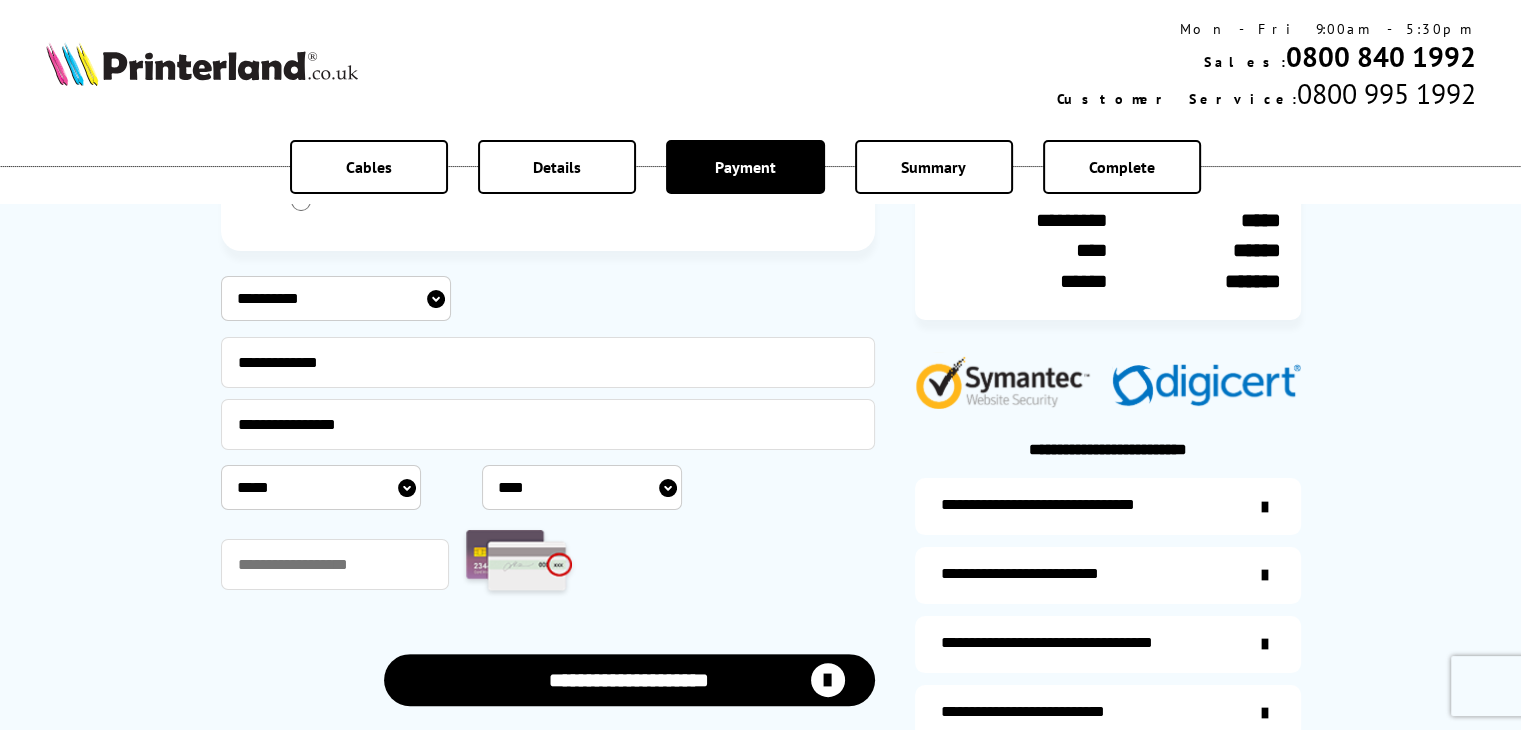 select on "**" 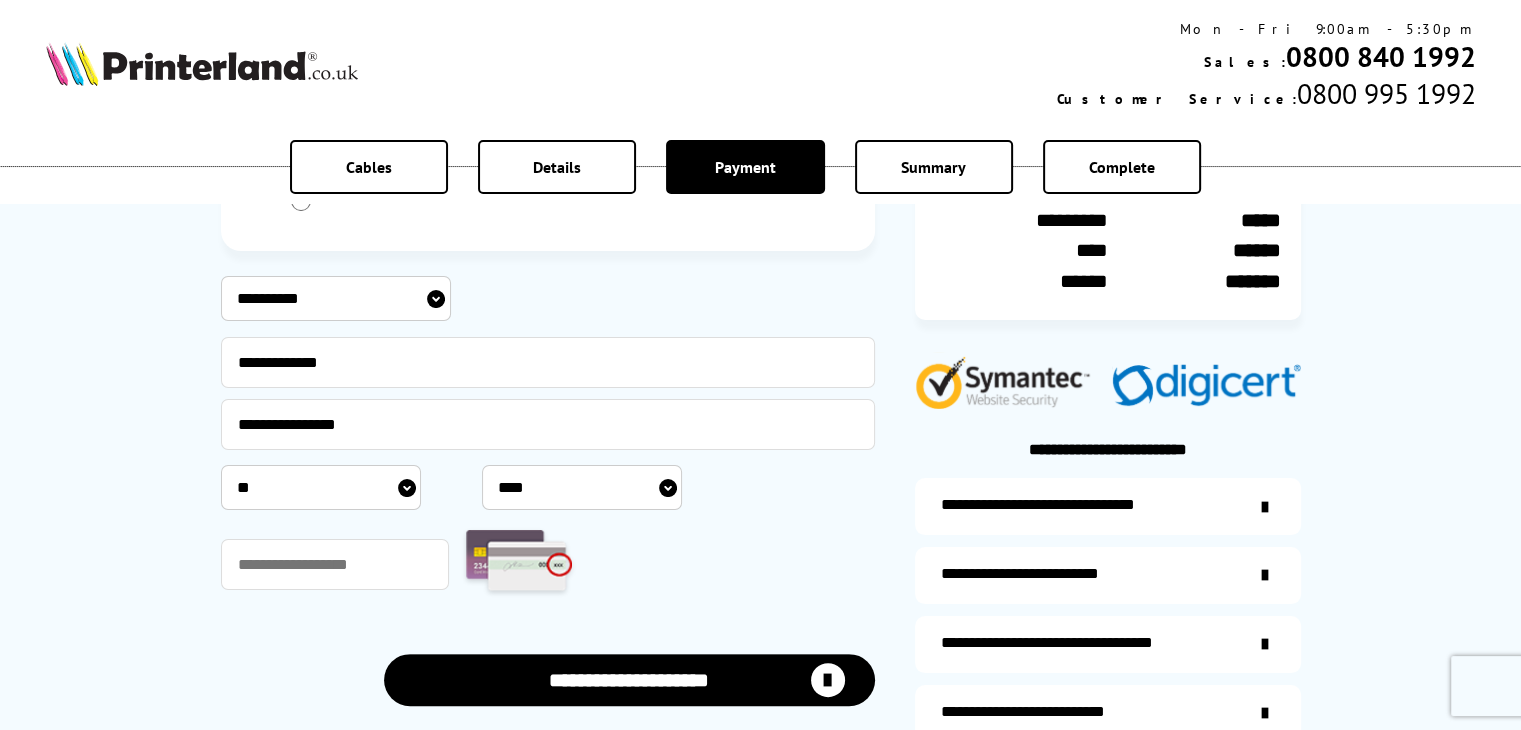 click on "*****
*
*
*
*
*
*
*
*
*
**
**
**" at bounding box center [321, 487] 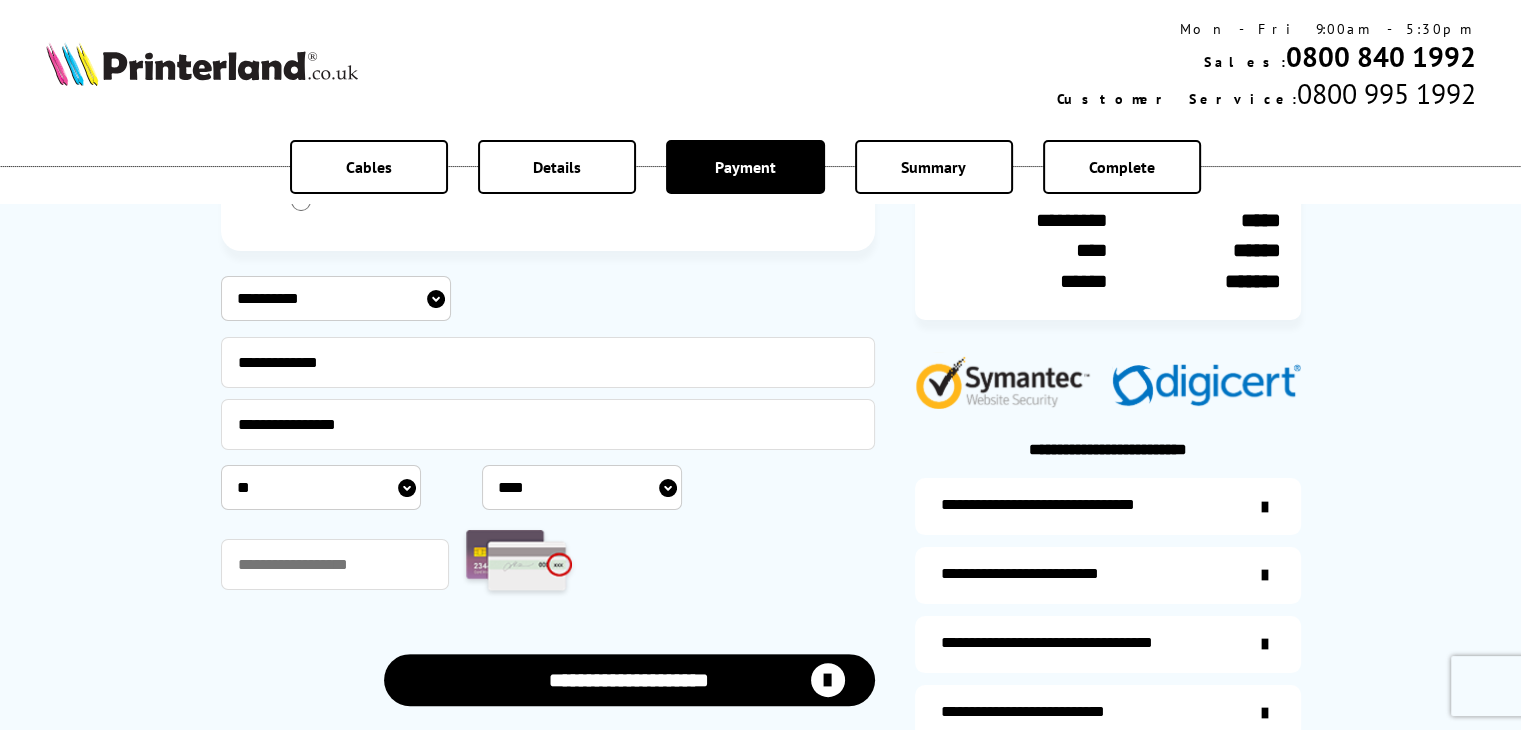 click on "****
****
****
****
****
****
****
****
****
****
****
****
****
****
****
****
****
****
****
****
****
****" at bounding box center (582, 487) 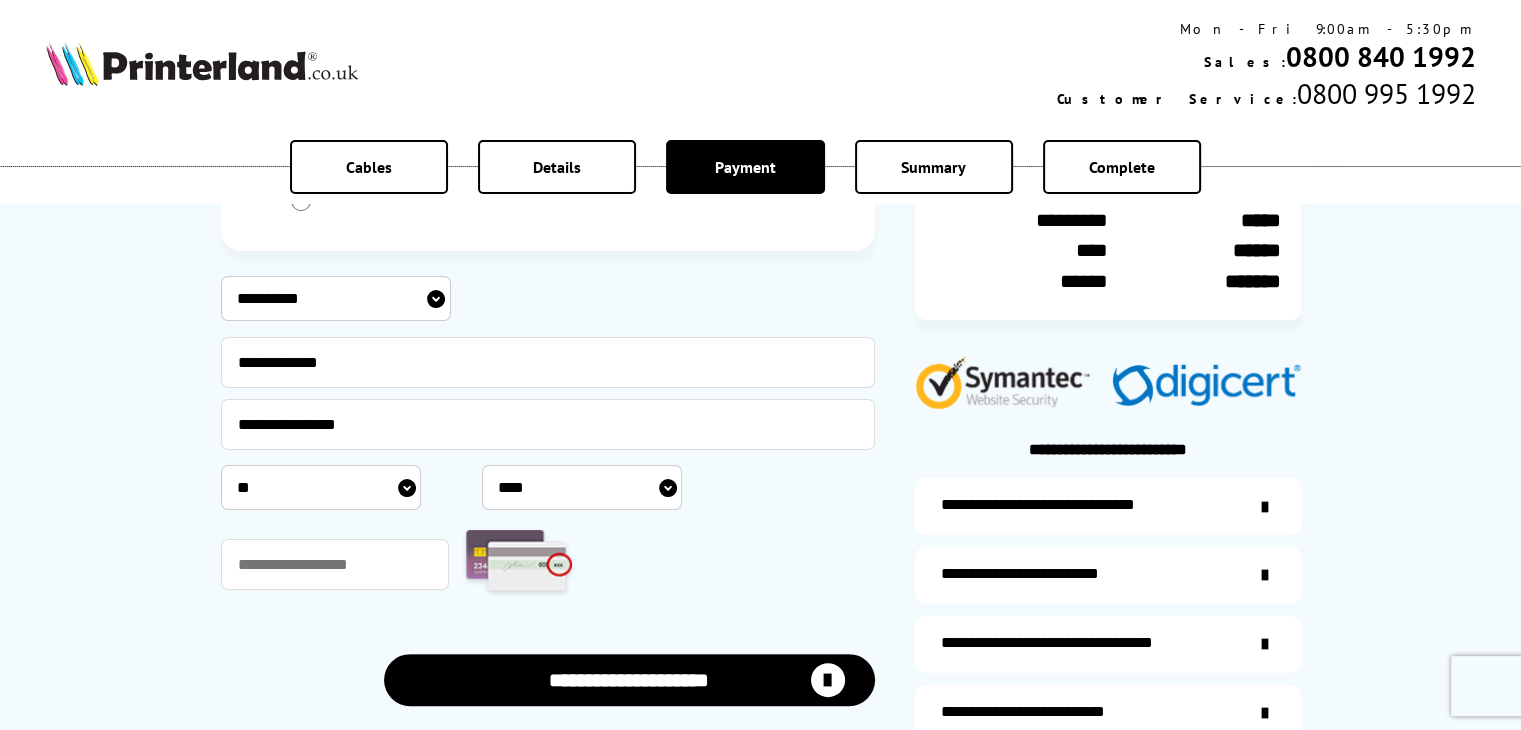 select on "****" 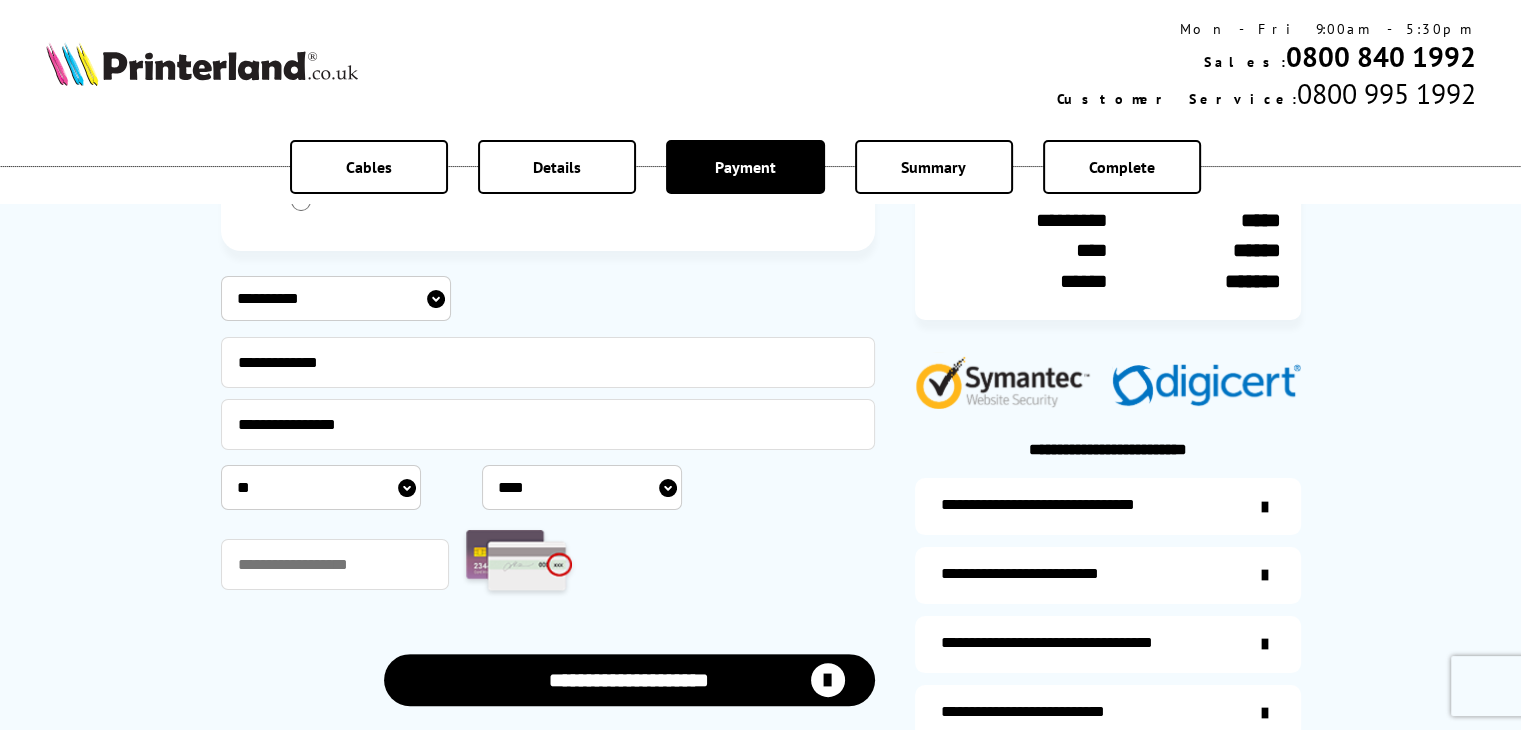 click on "****
****
****
****
****
****
****
****
****
****
****
****
****
****
****
****
****
****
****
****
****
****" at bounding box center [582, 487] 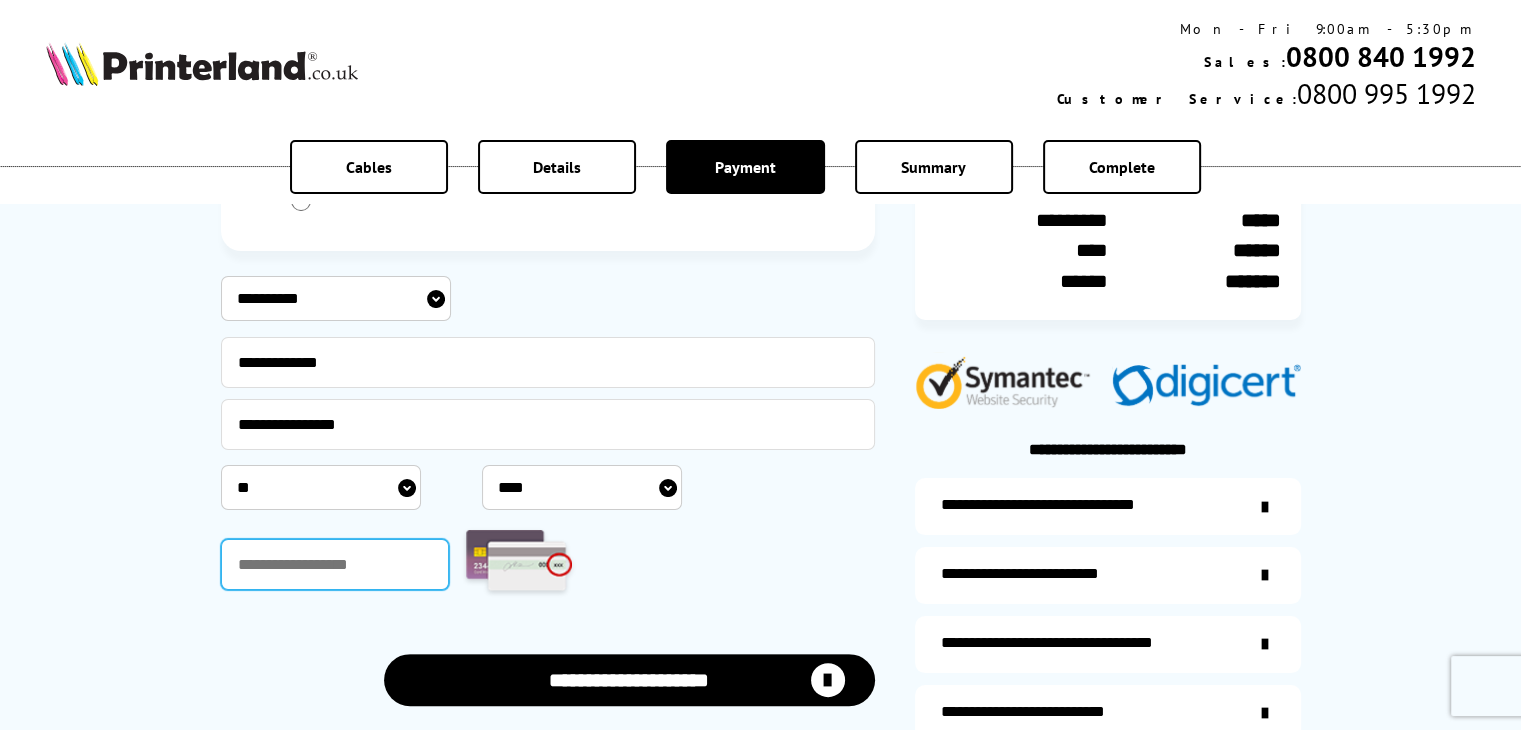 click at bounding box center (335, 564) 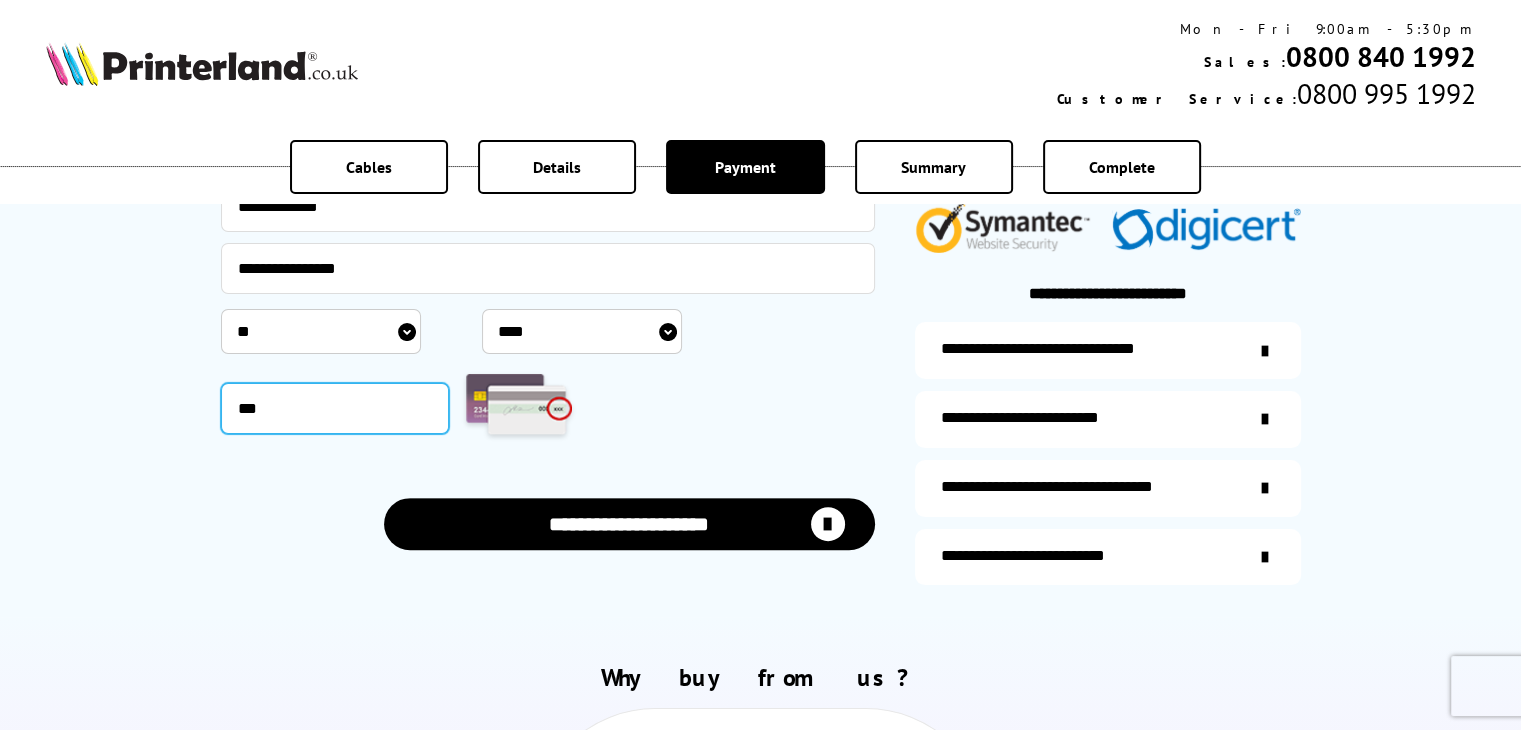 scroll, scrollTop: 600, scrollLeft: 0, axis: vertical 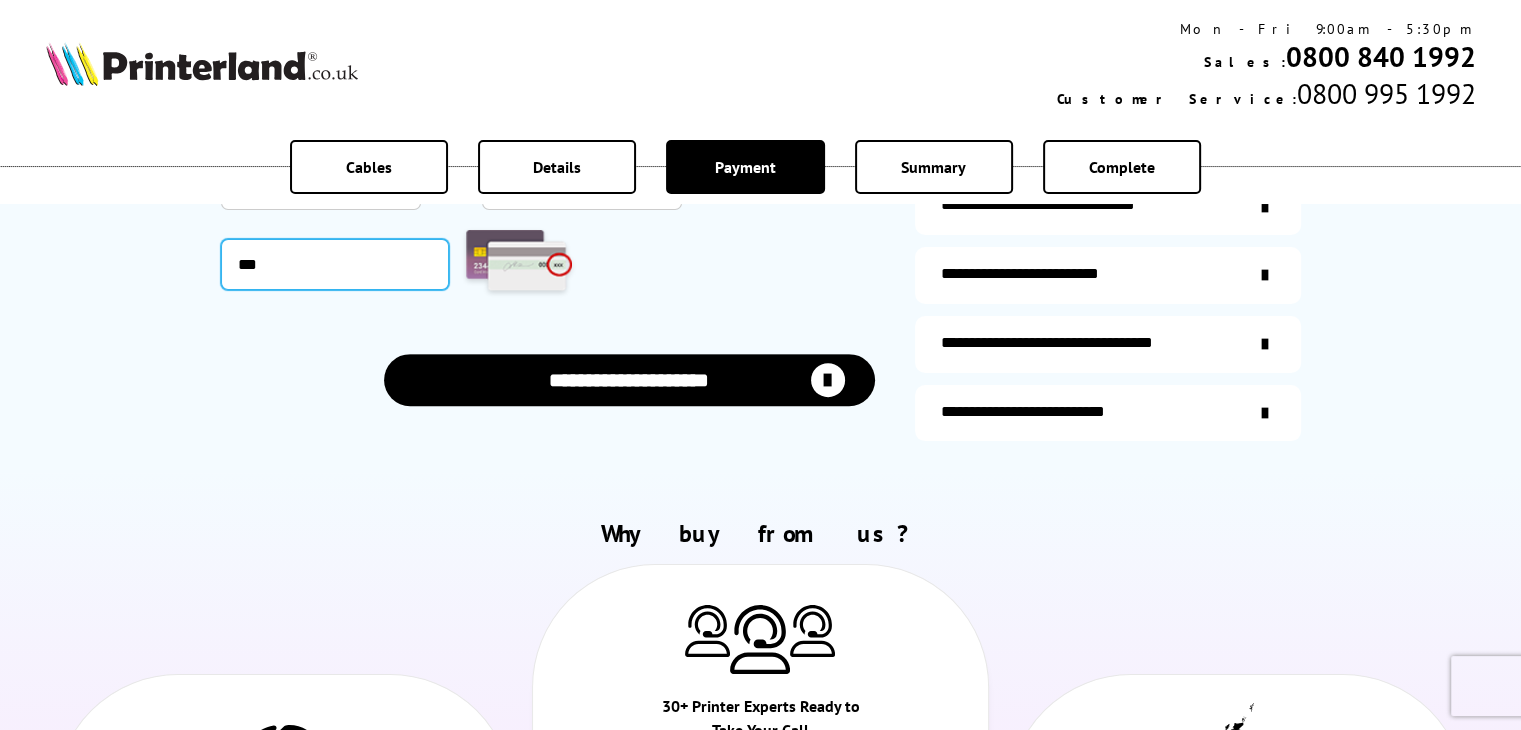 type on "***" 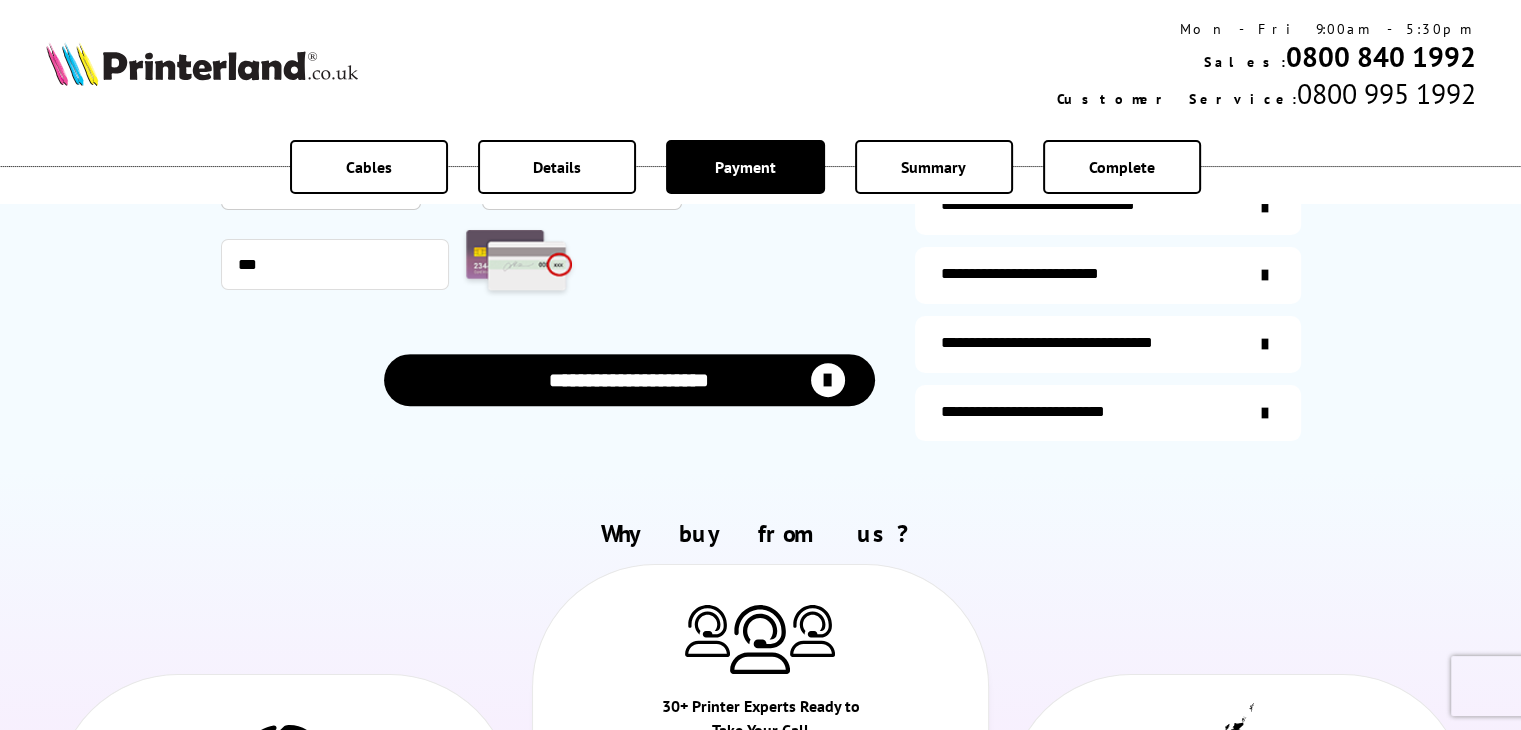 click on "**********" at bounding box center [629, 379] 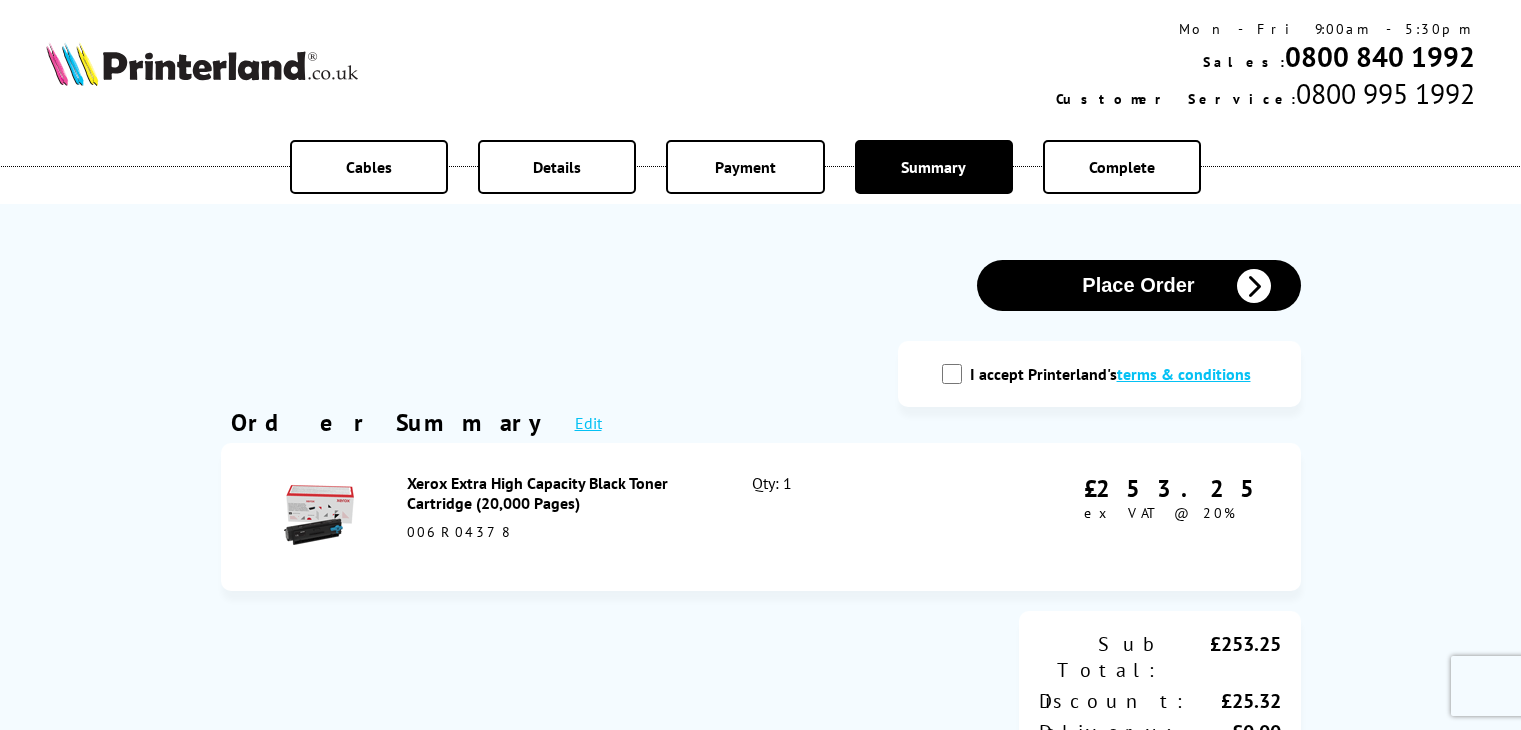 scroll, scrollTop: 0, scrollLeft: 0, axis: both 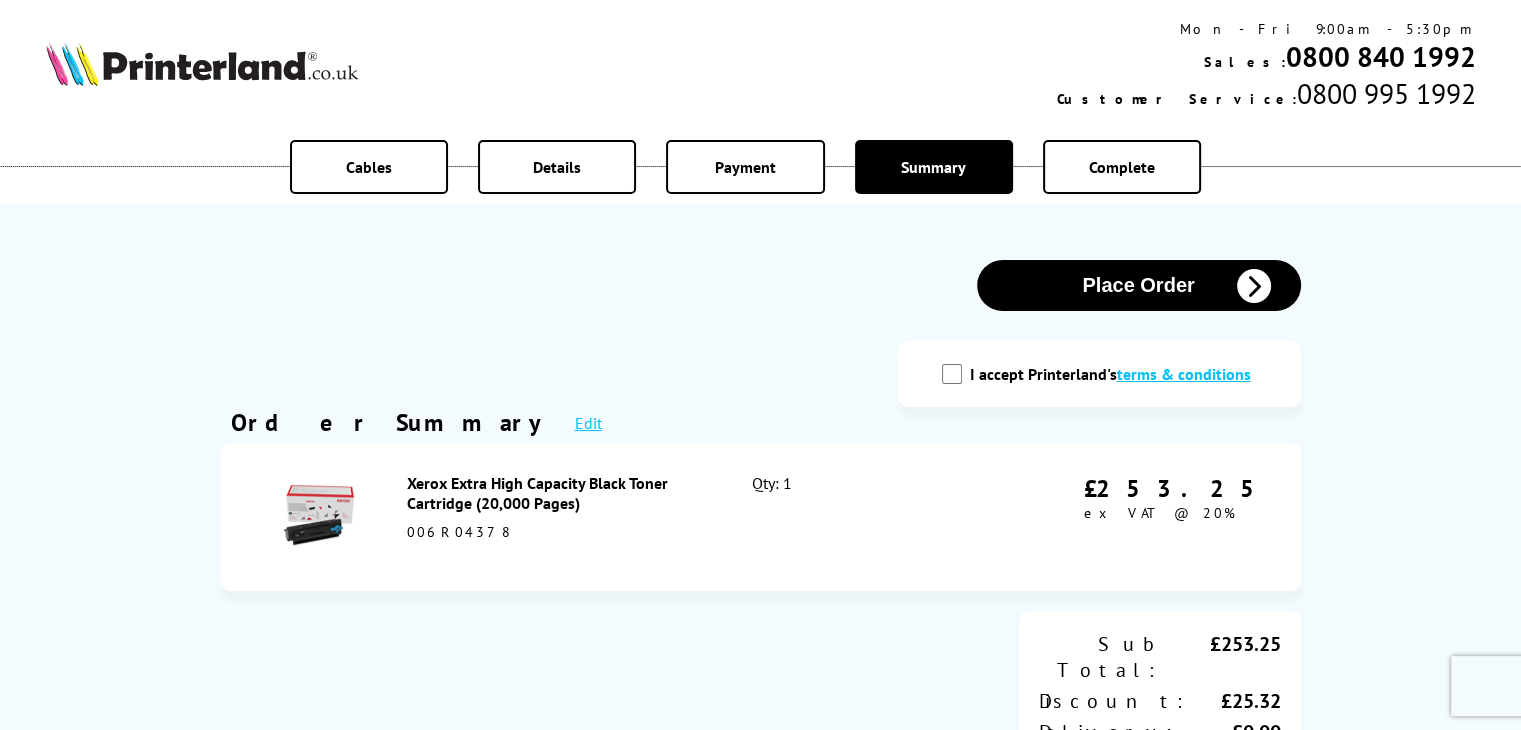 click on "I accept Printerland's  terms & conditions" at bounding box center (1099, 374) 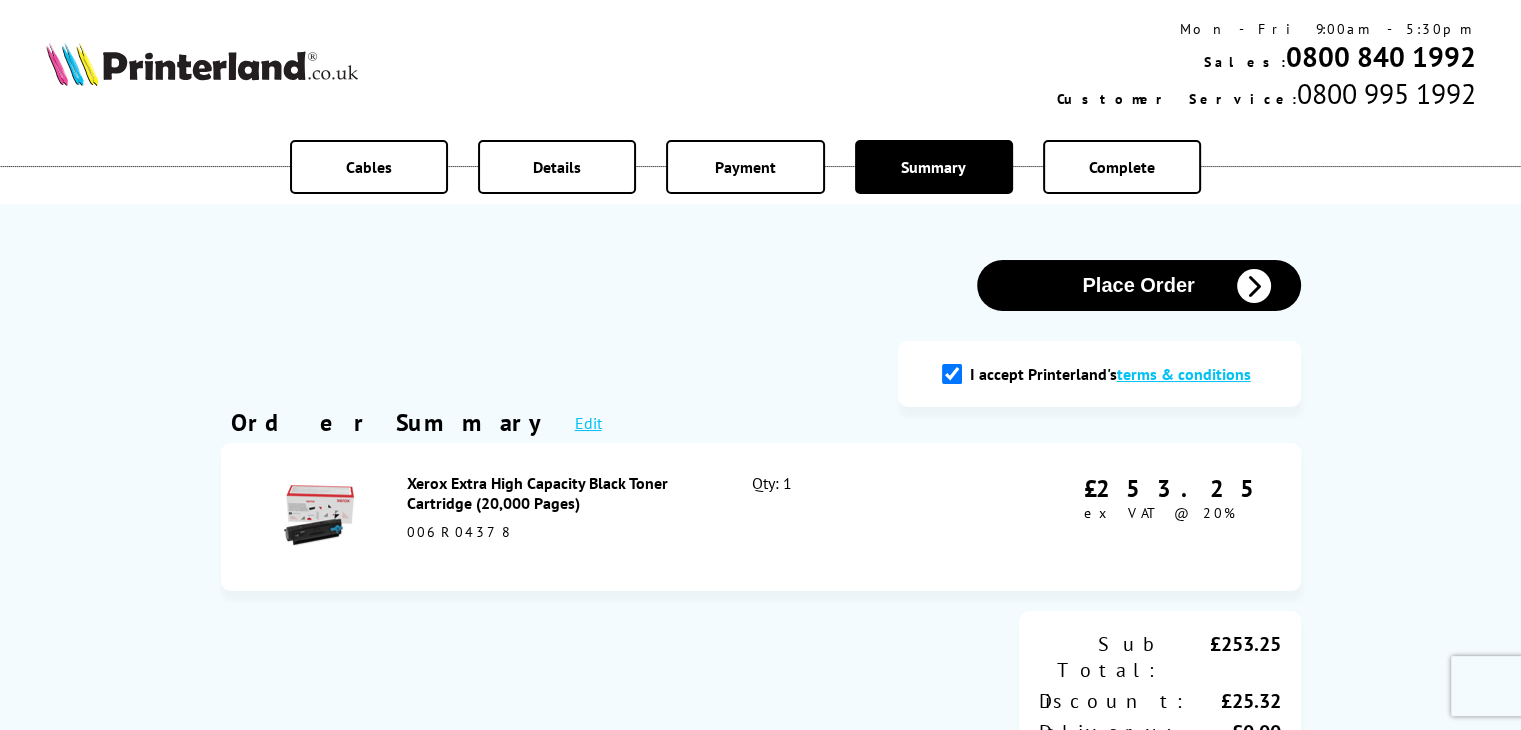 click on "Place Order" at bounding box center (1139, 285) 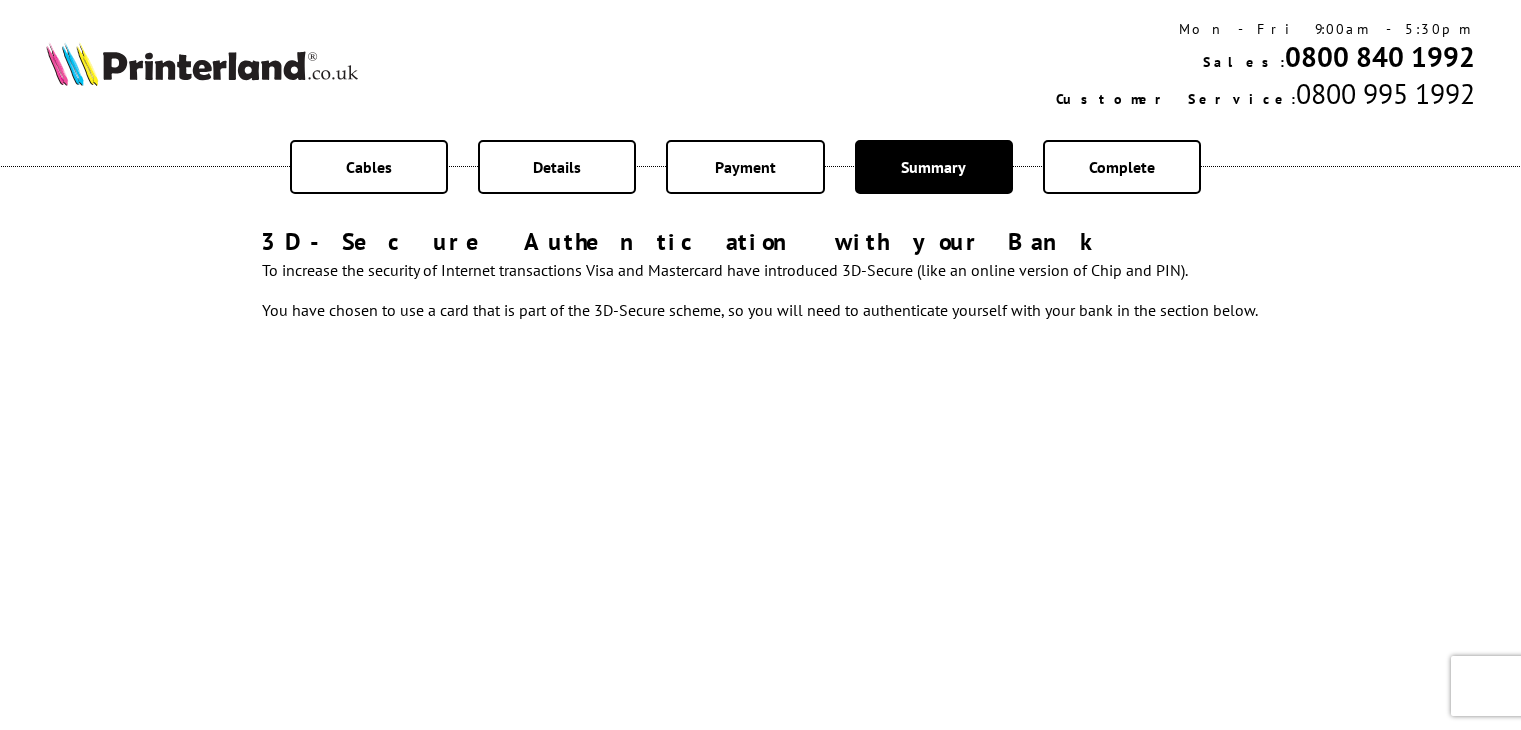 scroll, scrollTop: 0, scrollLeft: 0, axis: both 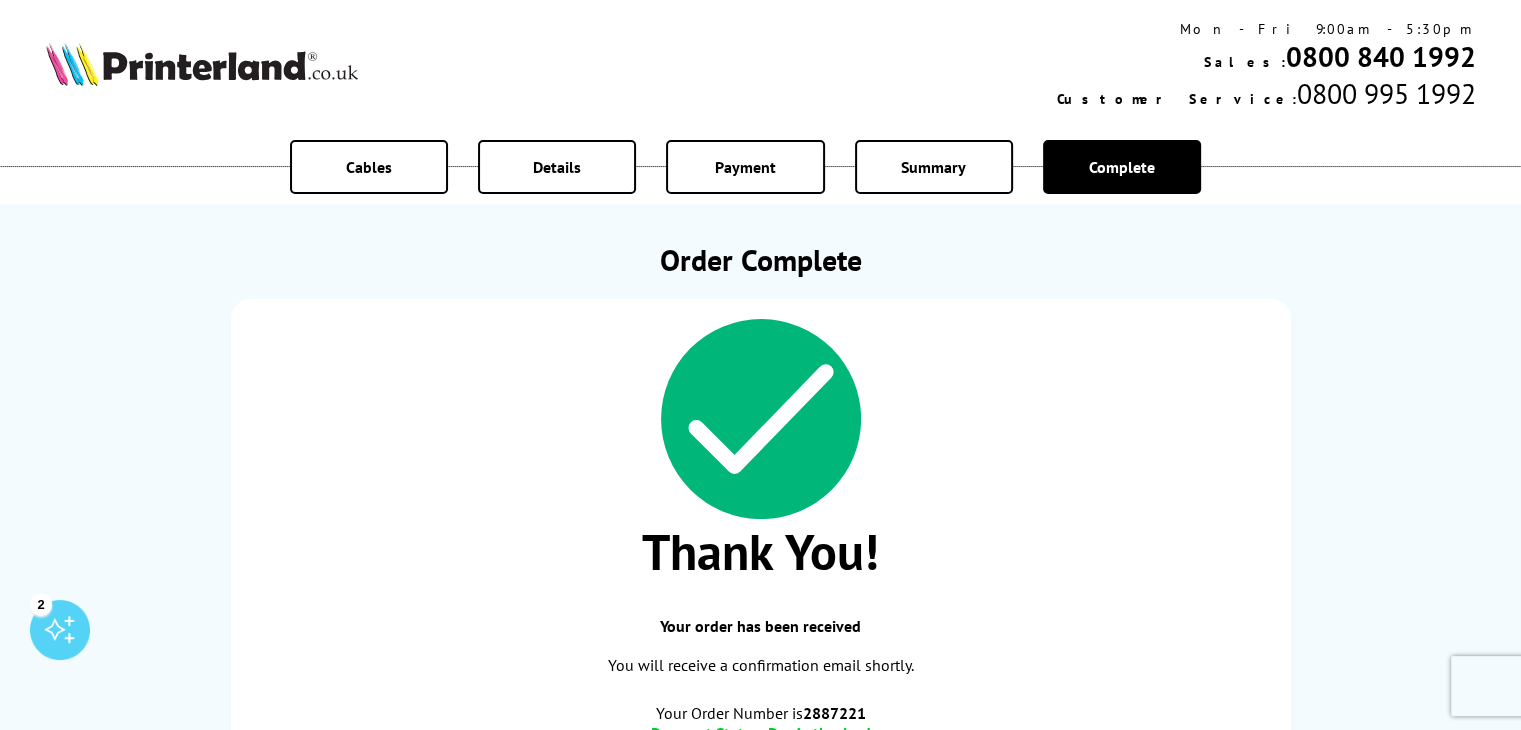 click at bounding box center (760, 2110) 